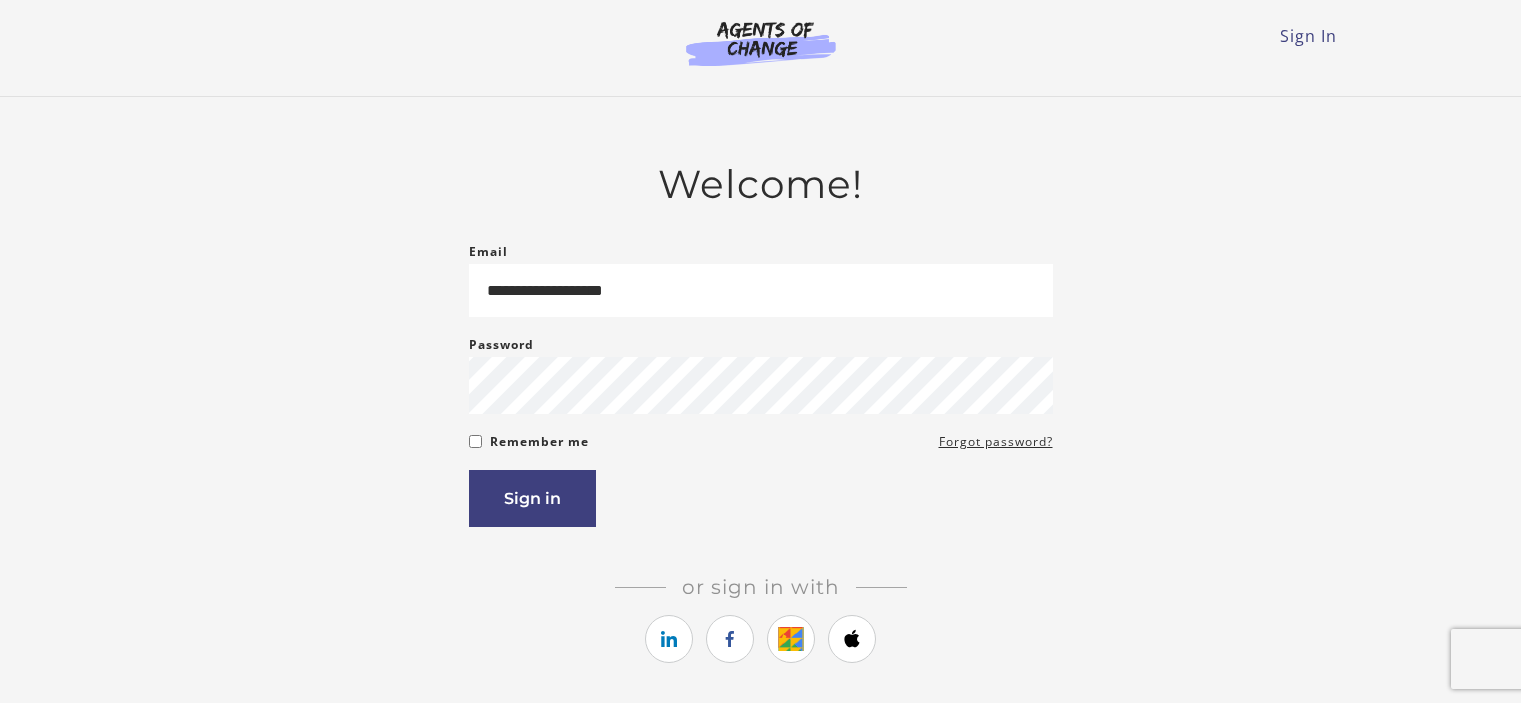 scroll, scrollTop: 0, scrollLeft: 0, axis: both 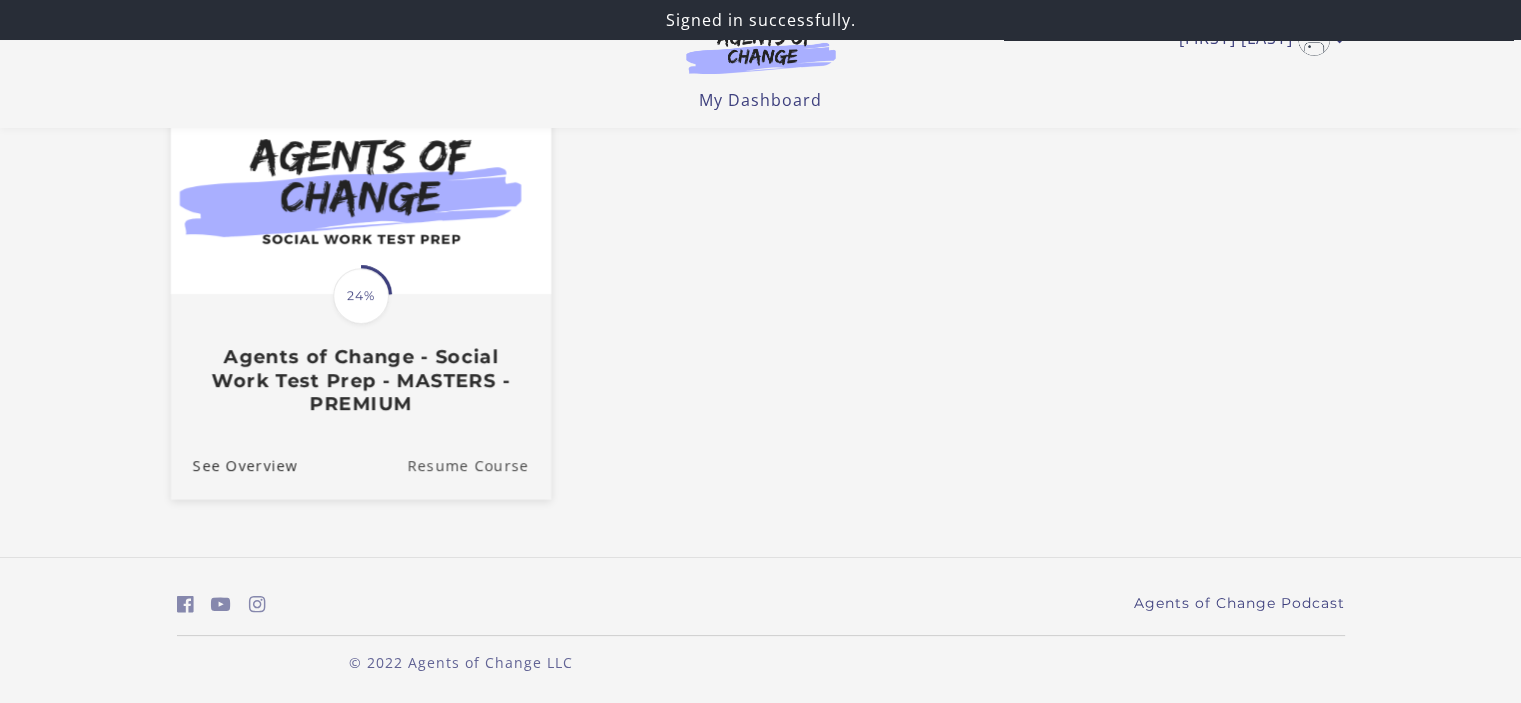 click on "Resume Course" at bounding box center [479, 465] 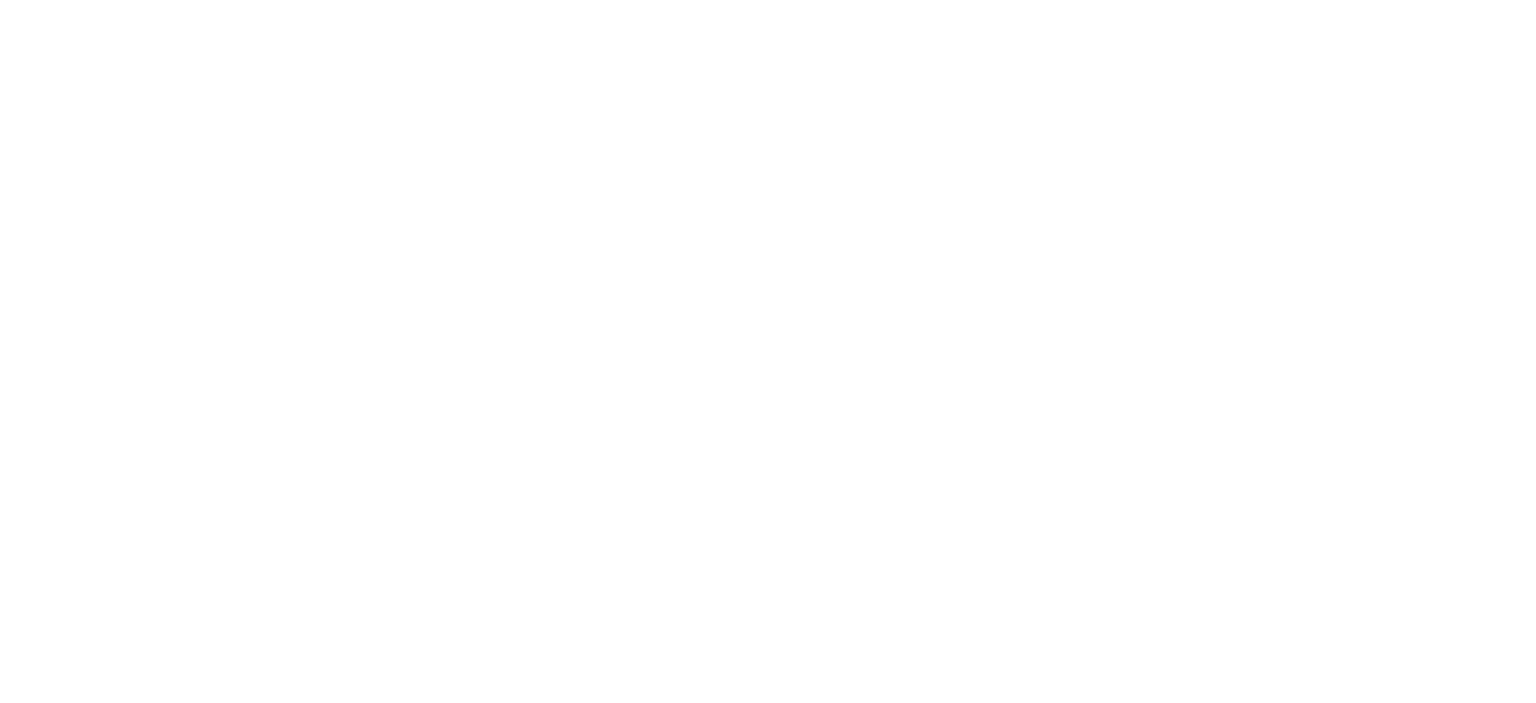 scroll, scrollTop: 0, scrollLeft: 0, axis: both 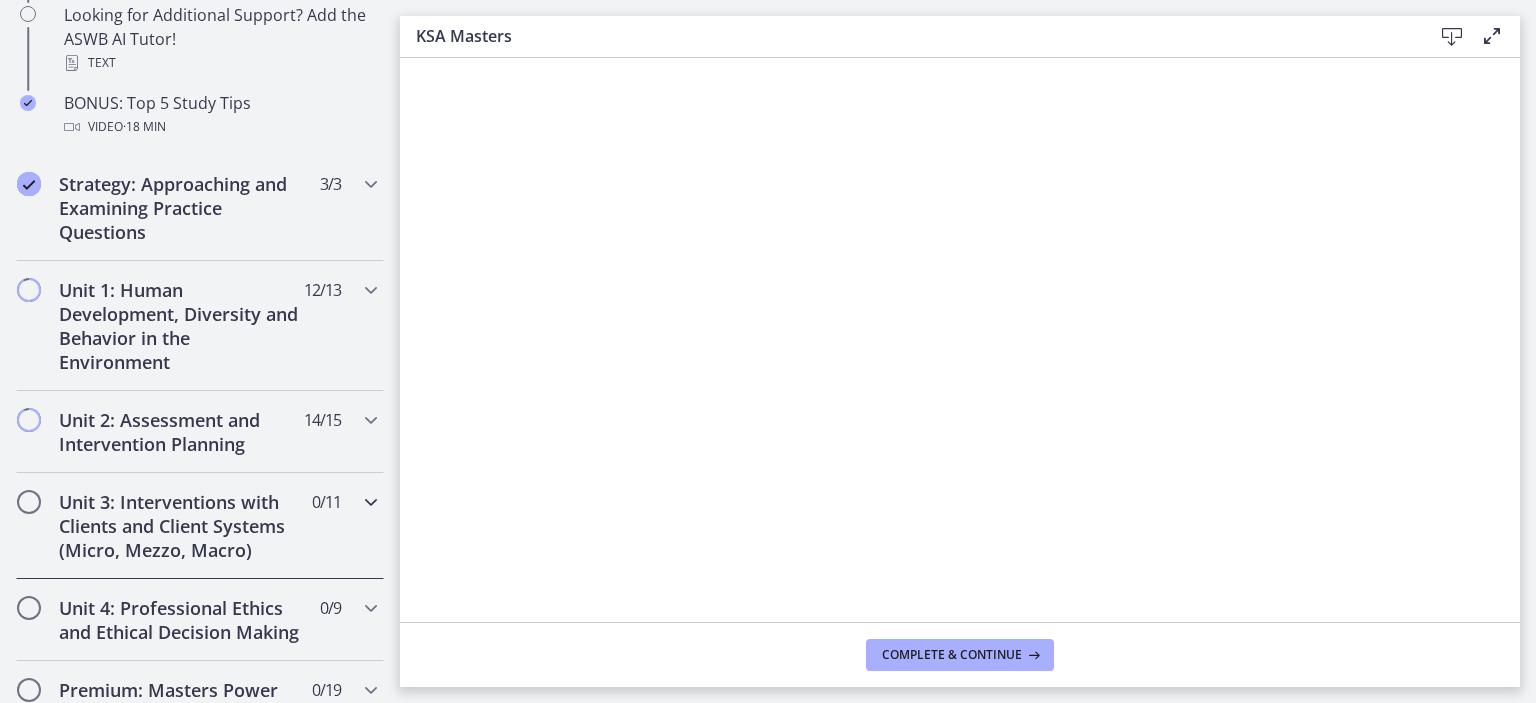 click on "Unit 3: Interventions with Clients and Client Systems (Micro, Mezzo, Macro)" at bounding box center [181, 526] 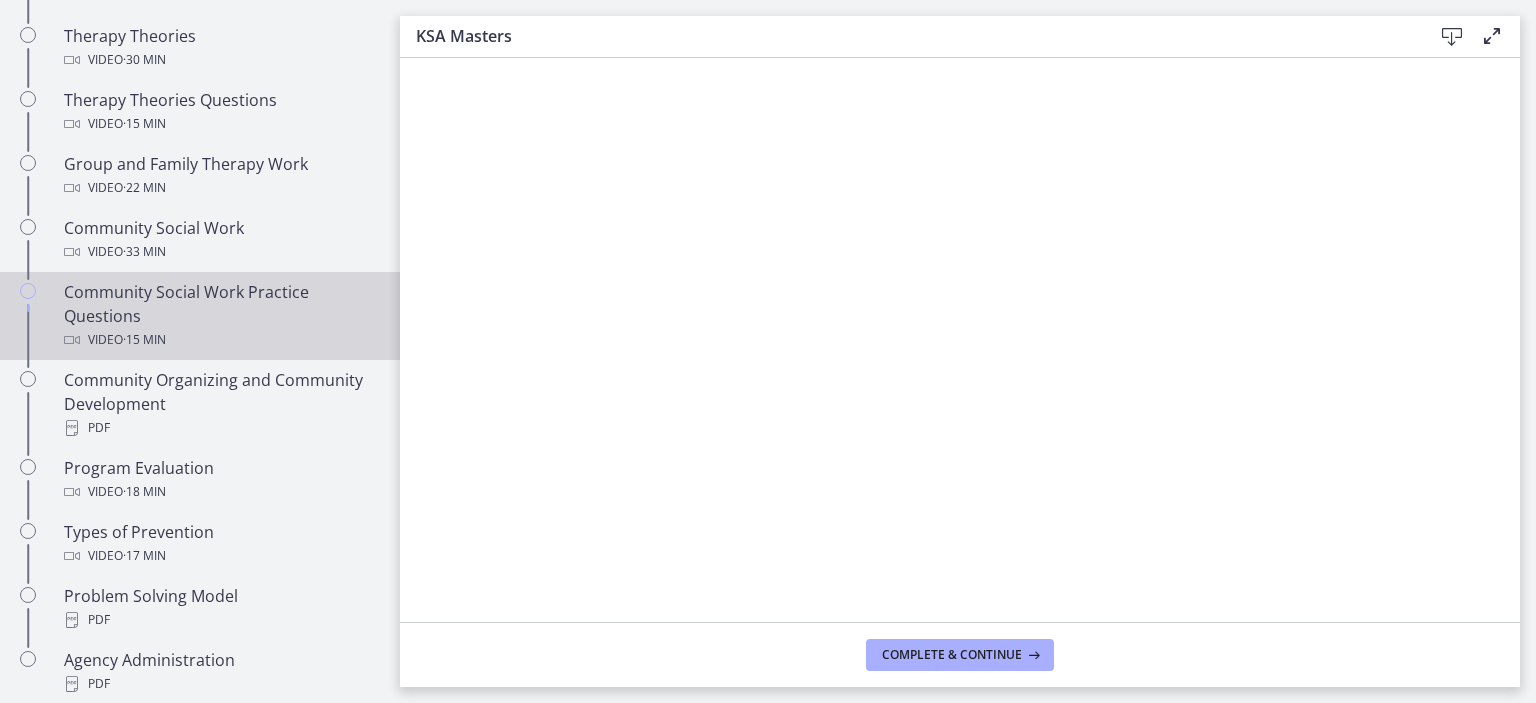 scroll, scrollTop: 600, scrollLeft: 0, axis: vertical 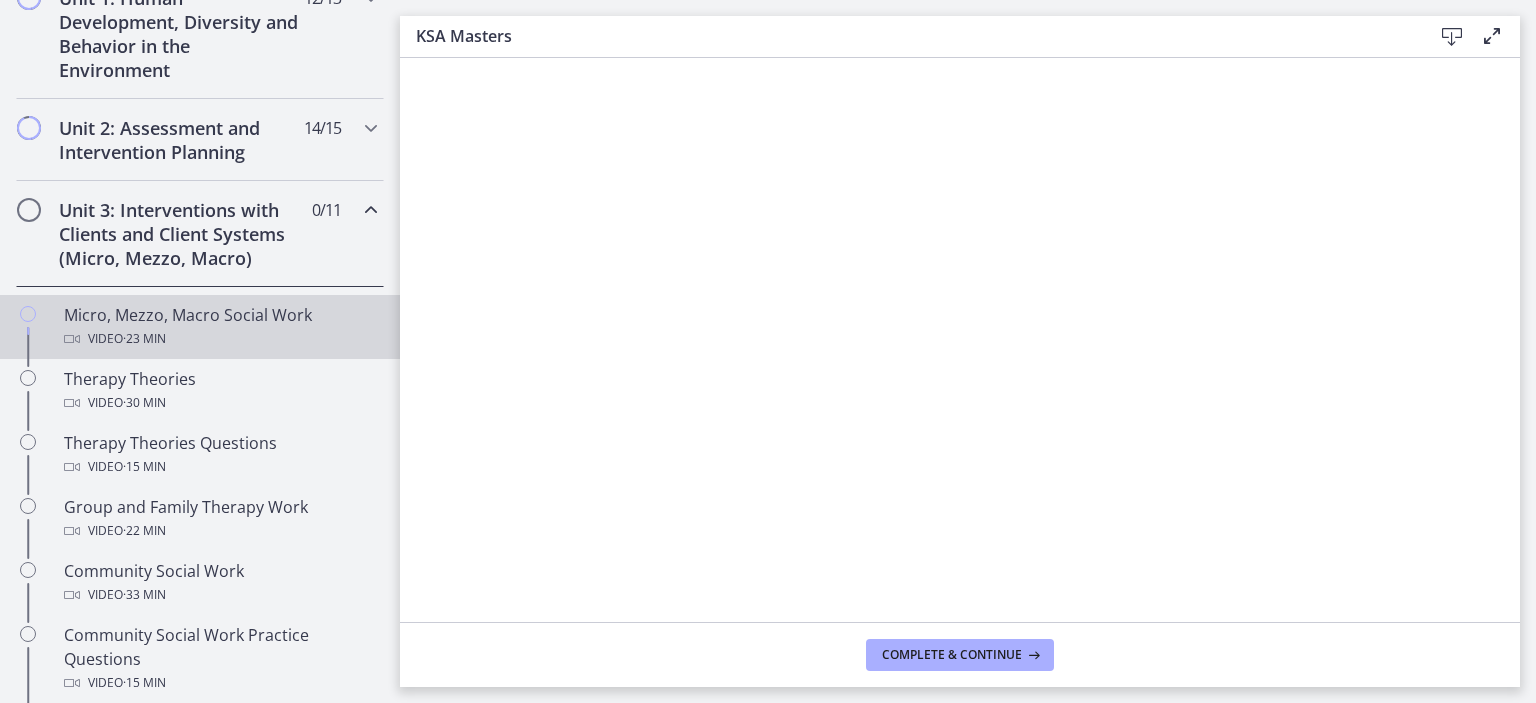 click on "Micro, Mezzo, Macro Social Work
Video
·  23 min" at bounding box center [220, 327] 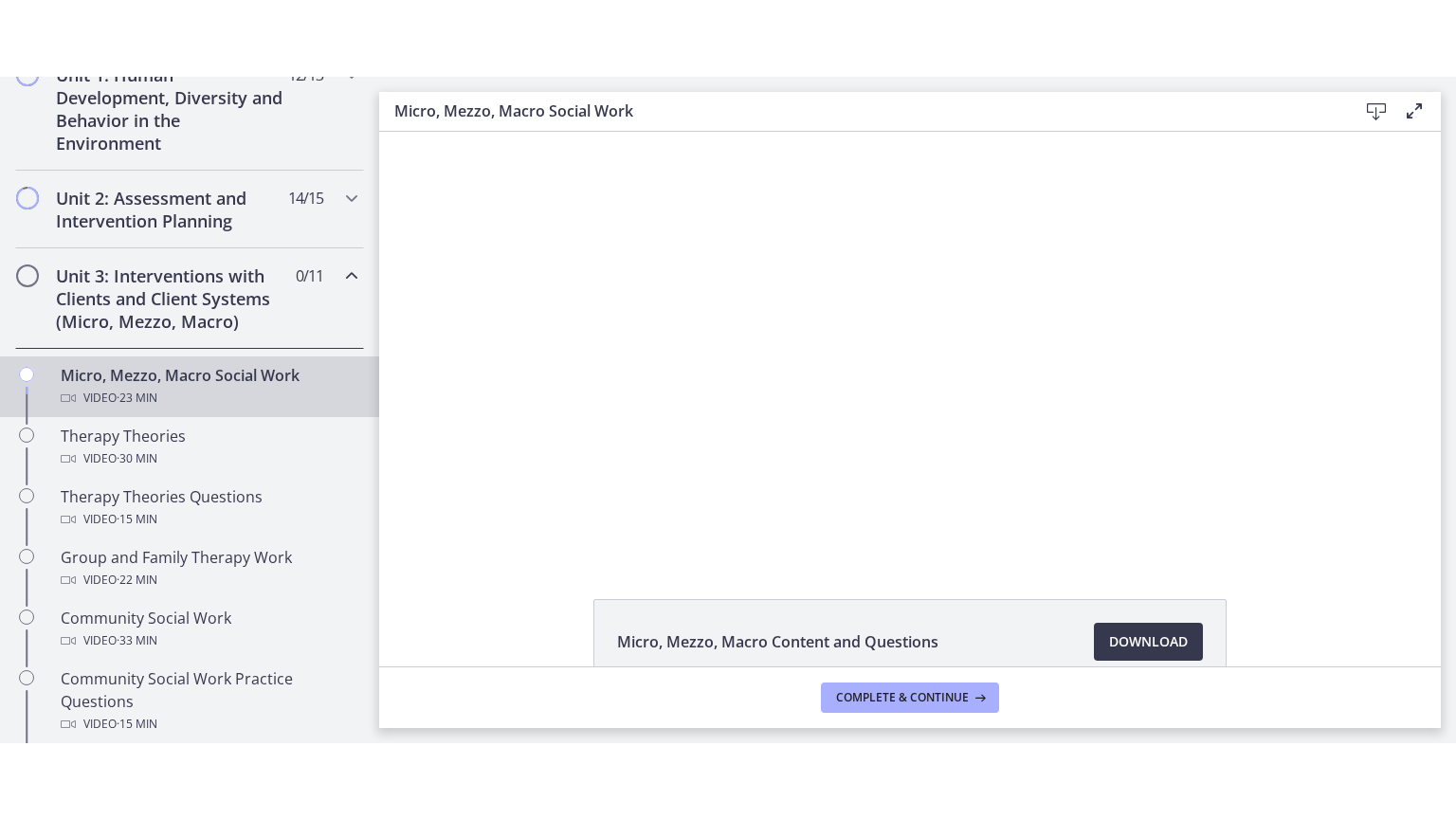 scroll, scrollTop: 0, scrollLeft: 0, axis: both 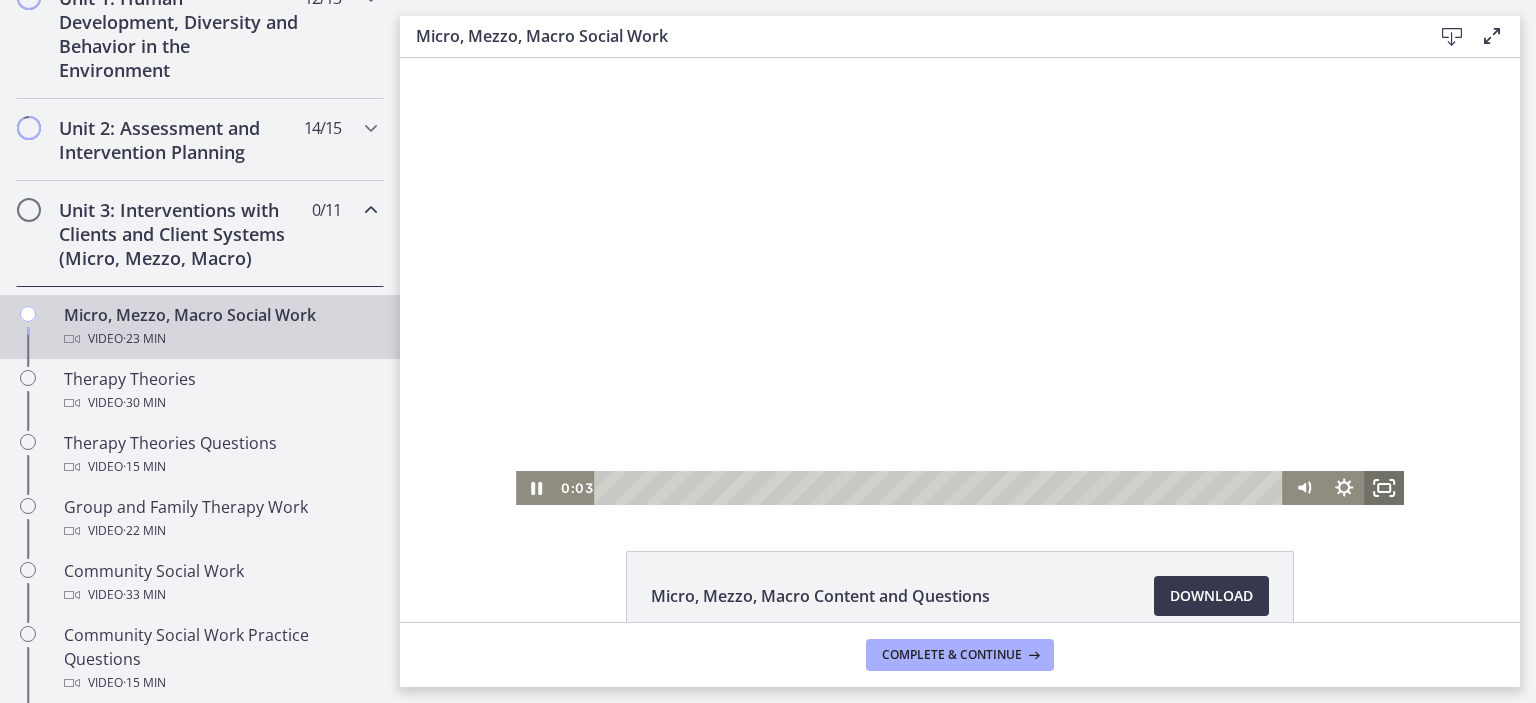 click 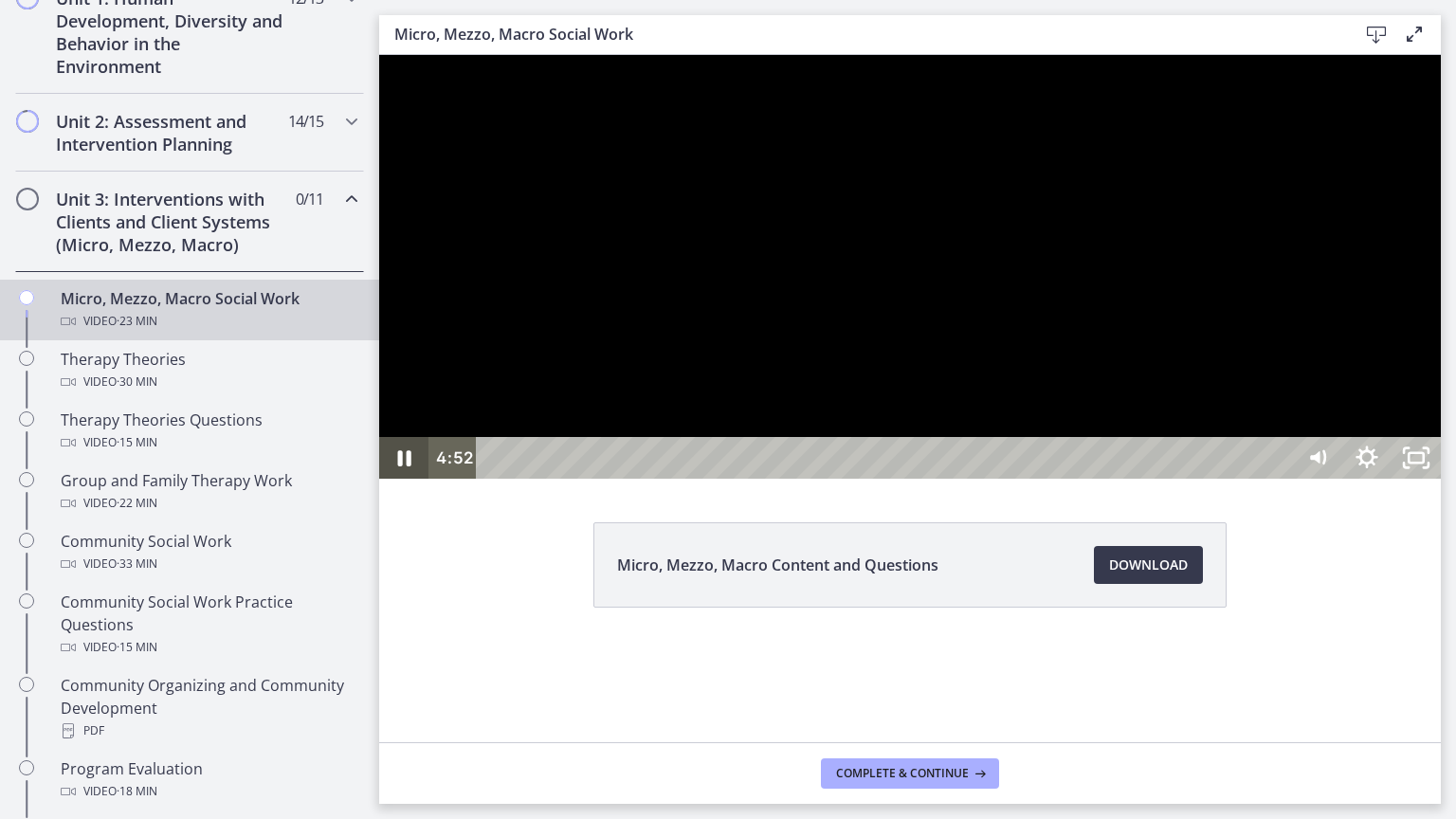 click 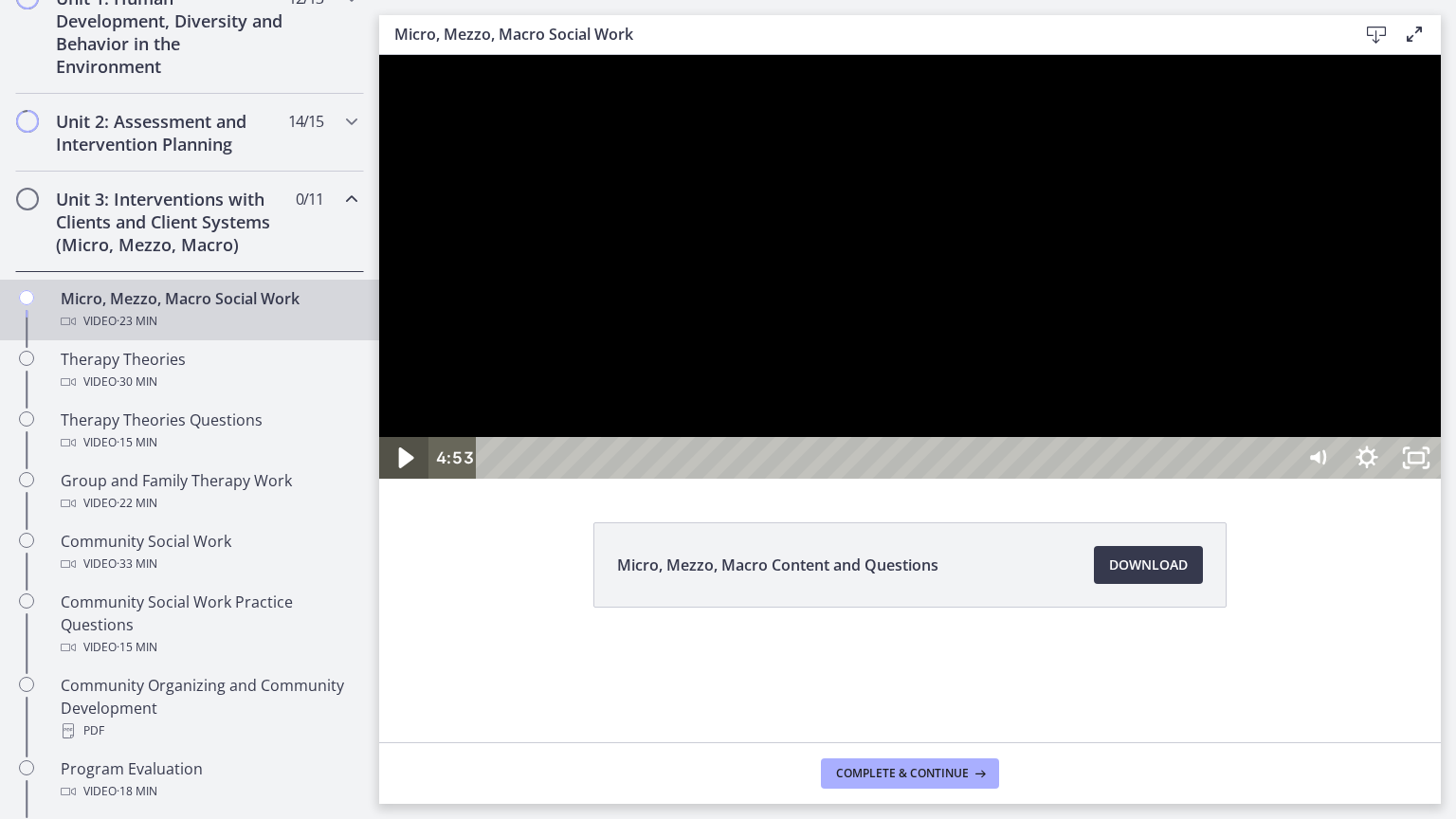 click 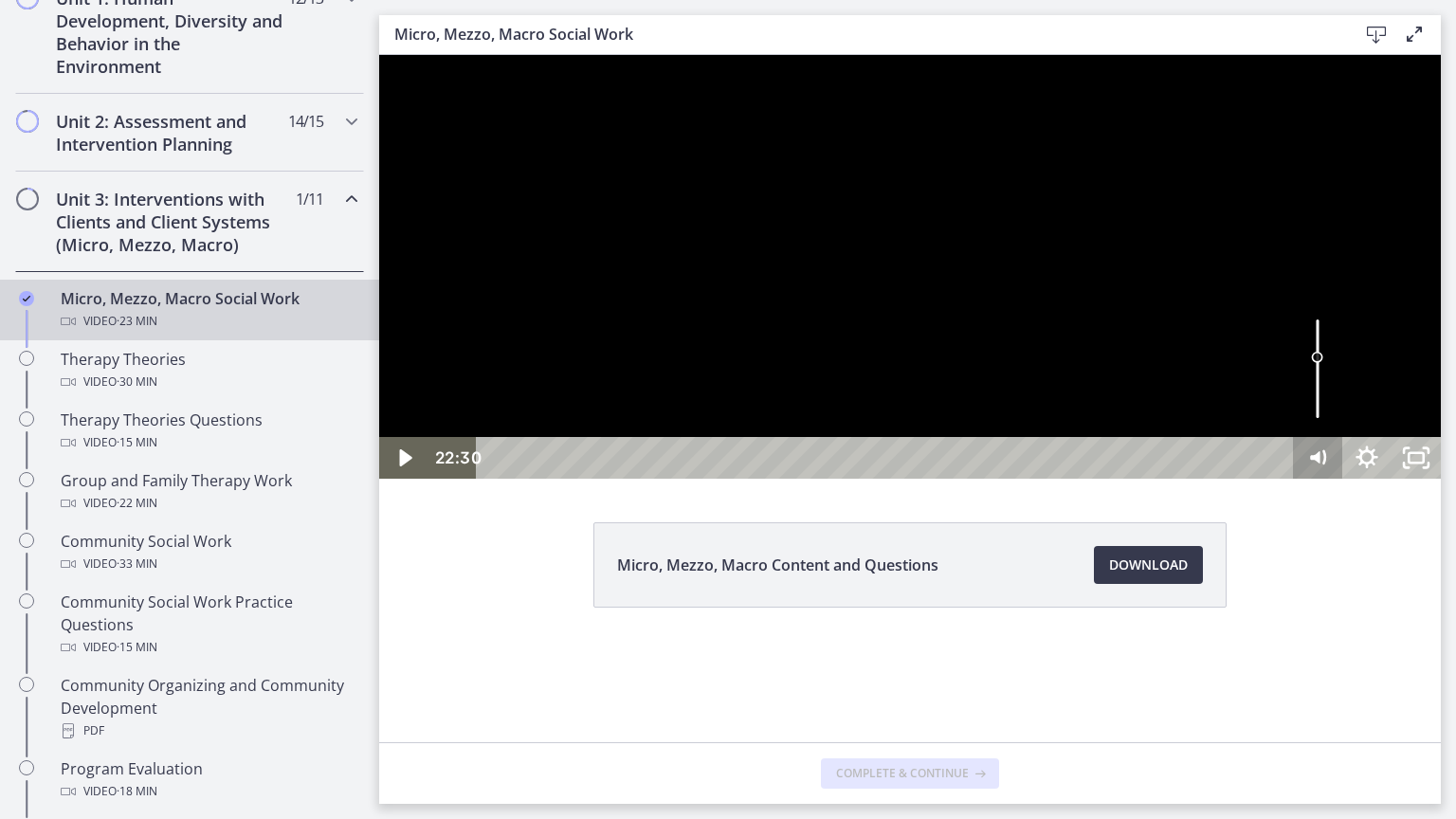click on "22:30 22:30" at bounding box center [910, 458] 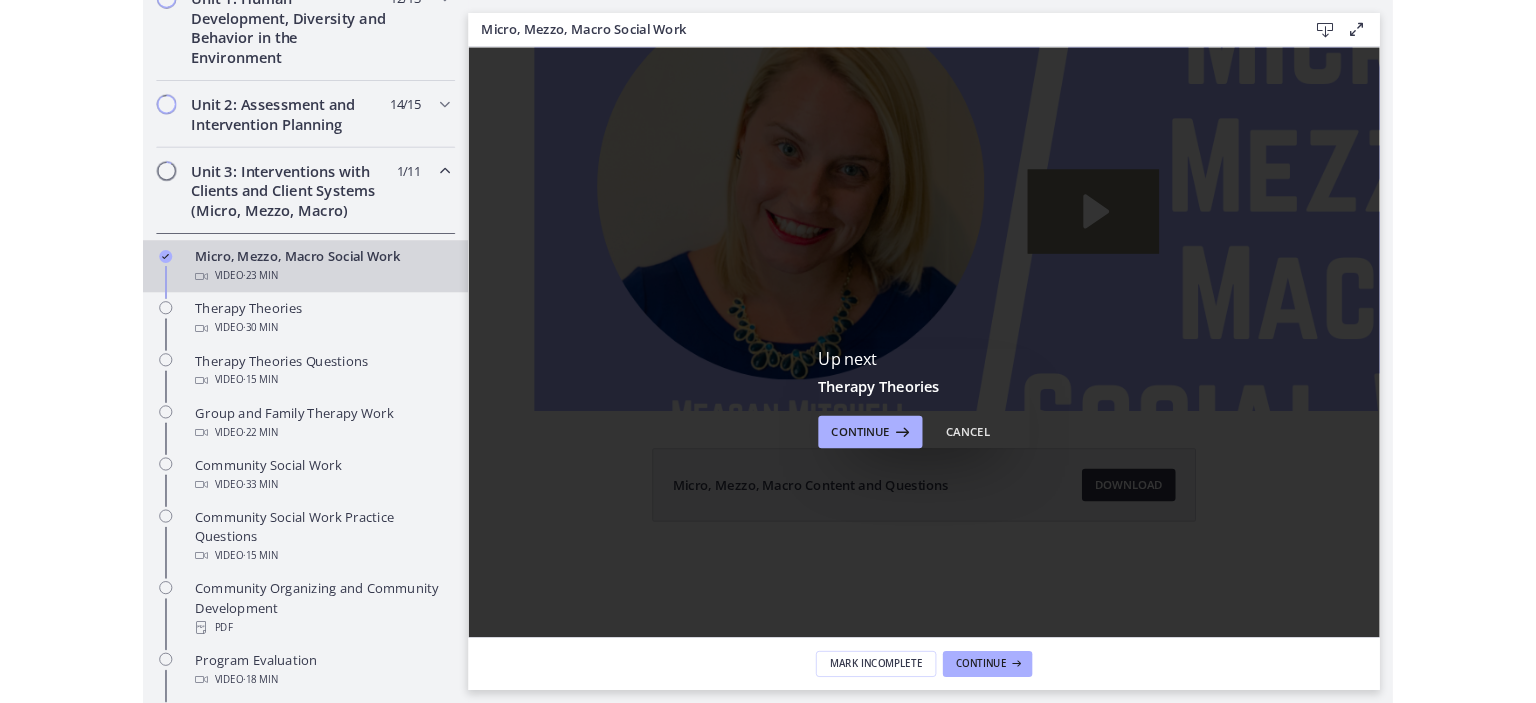 scroll, scrollTop: 0, scrollLeft: 0, axis: both 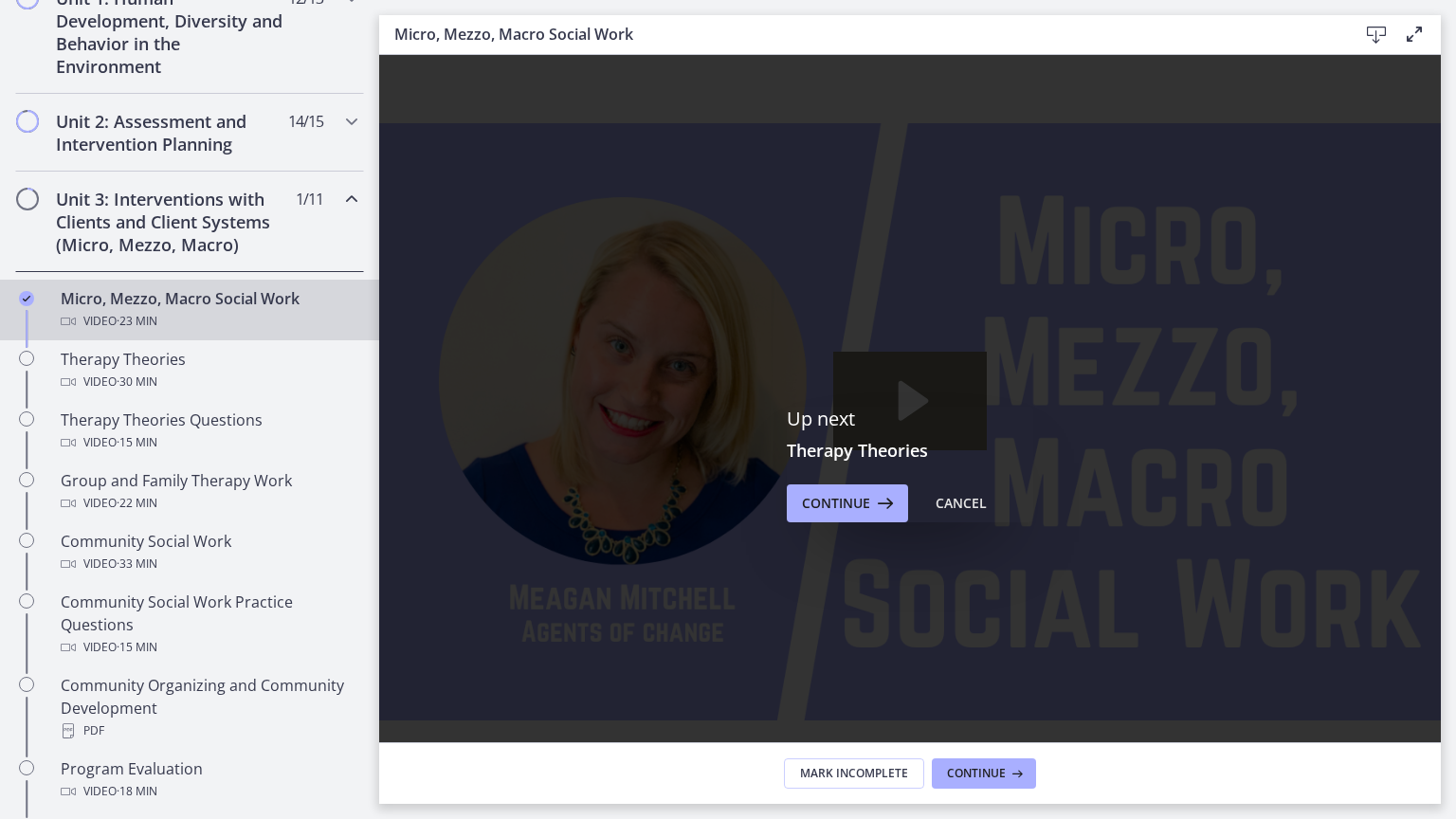 click 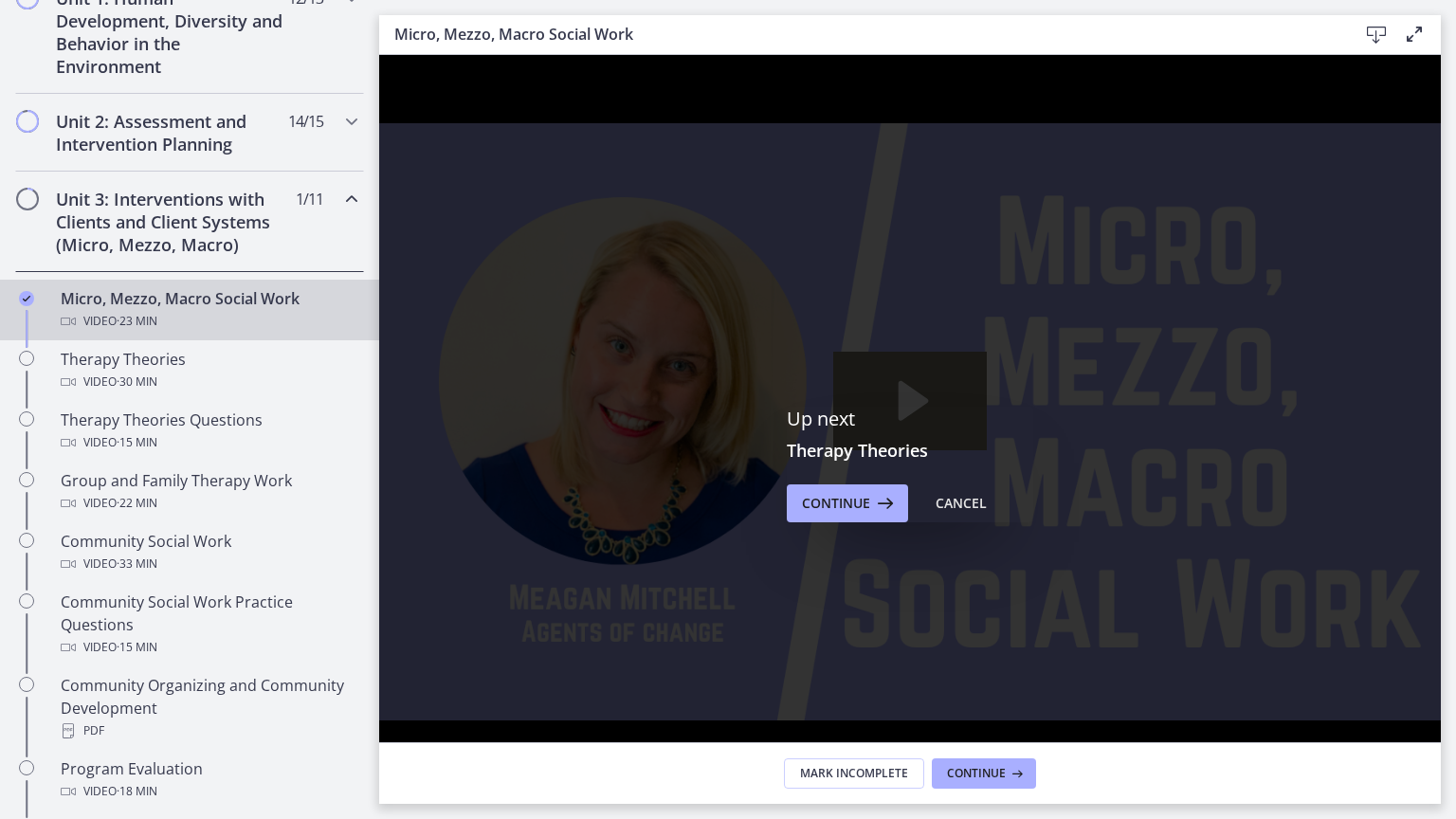 click at bounding box center [910, 421] 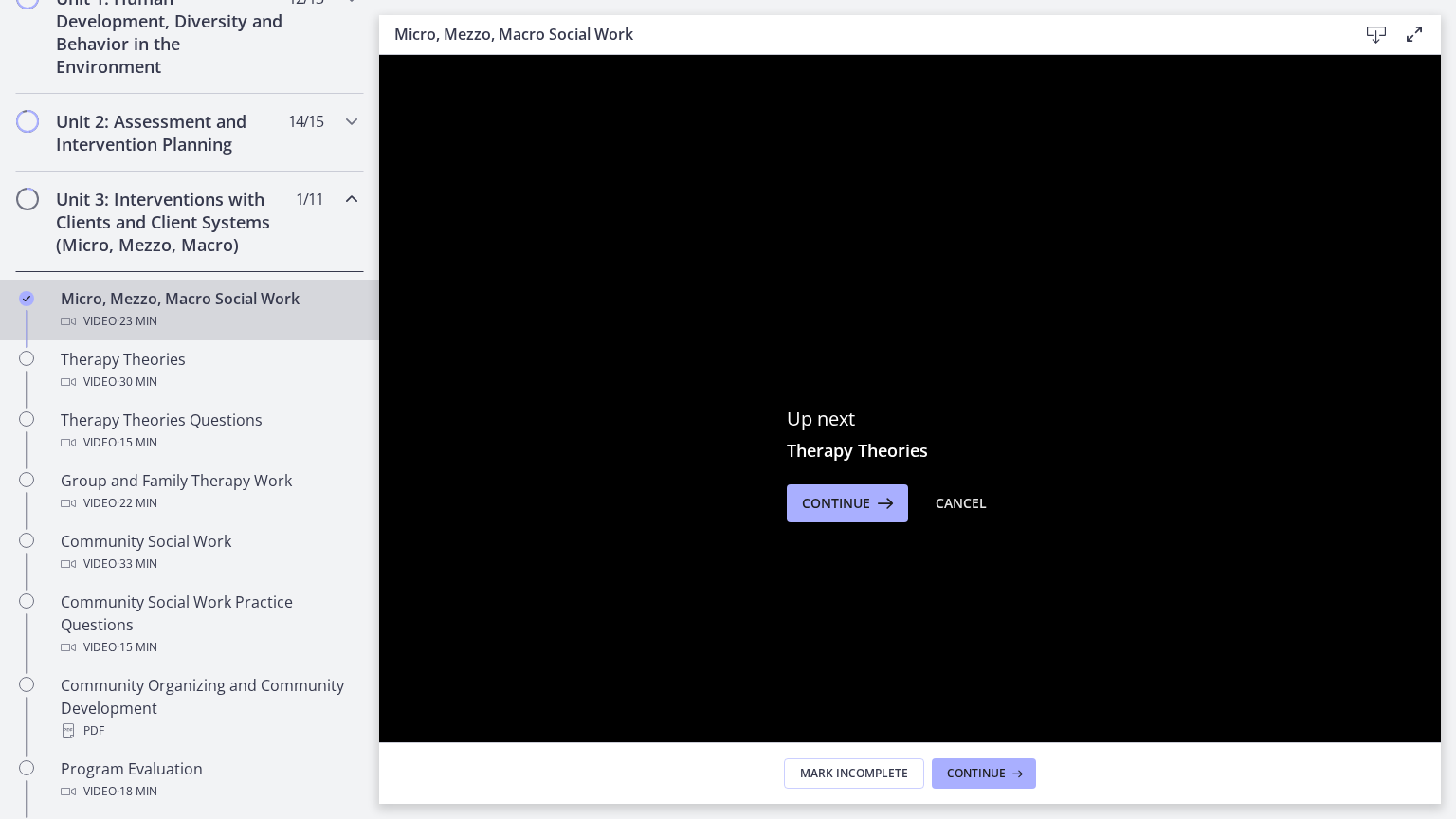 click 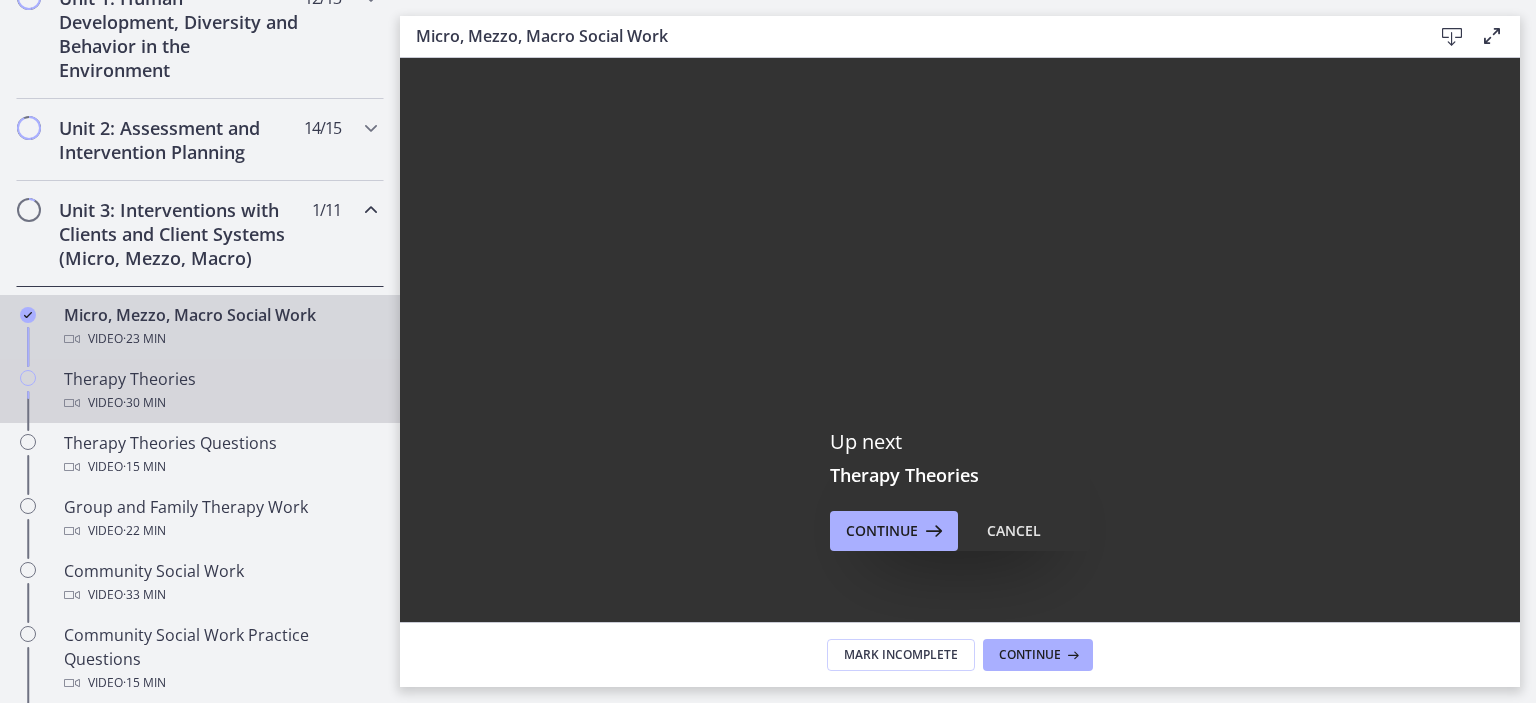 click on "·  30 min" at bounding box center (144, 403) 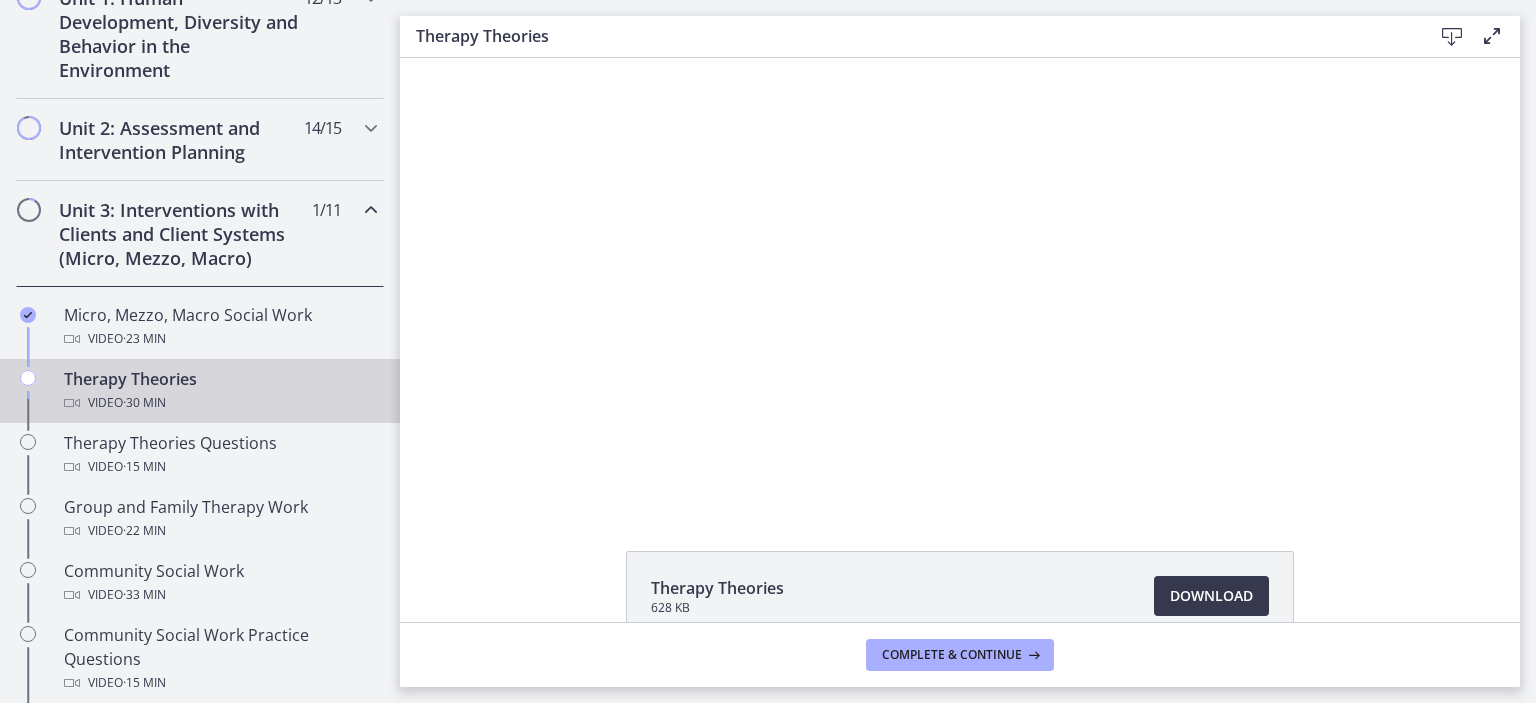 scroll, scrollTop: 0, scrollLeft: 0, axis: both 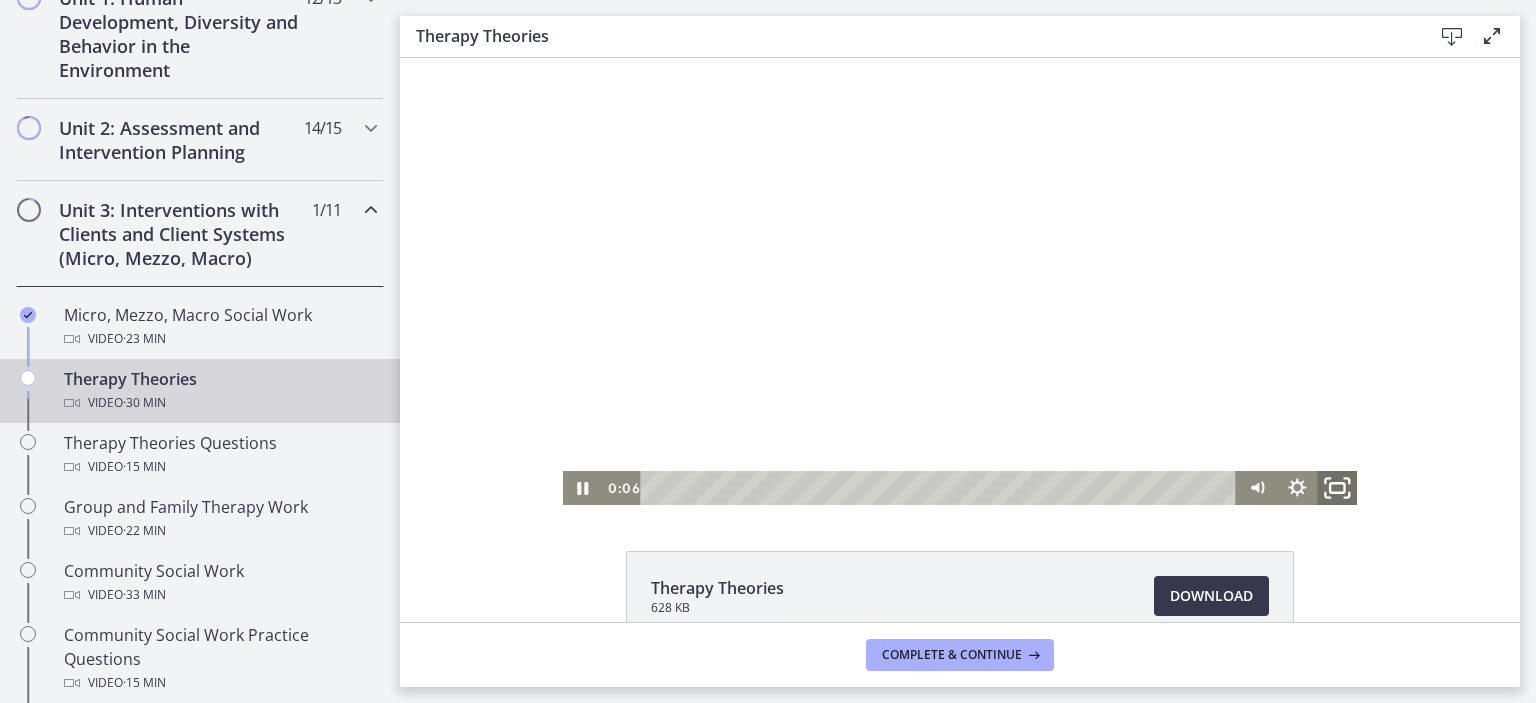 click 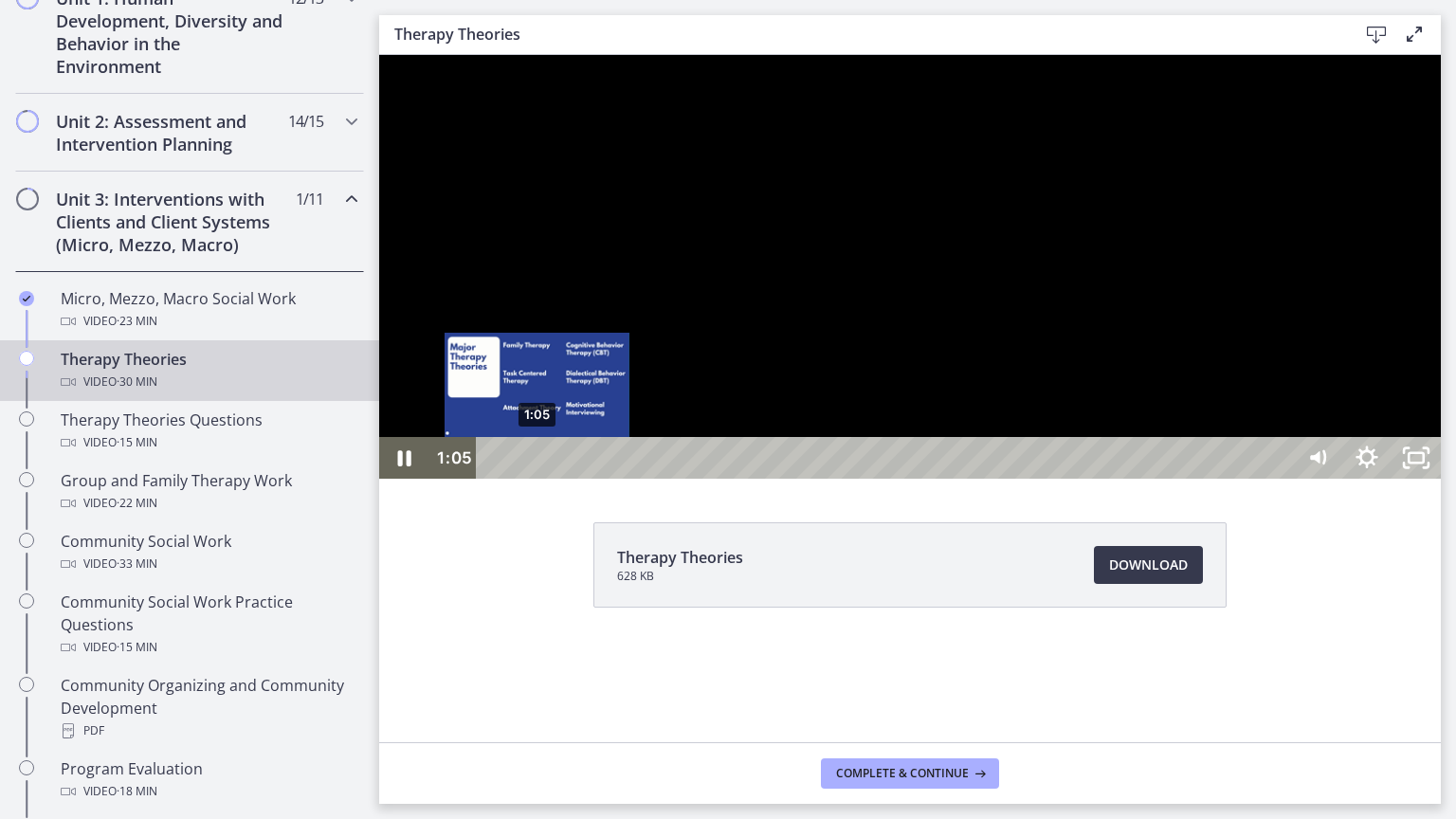 click on "1:05" at bounding box center (887, 458) 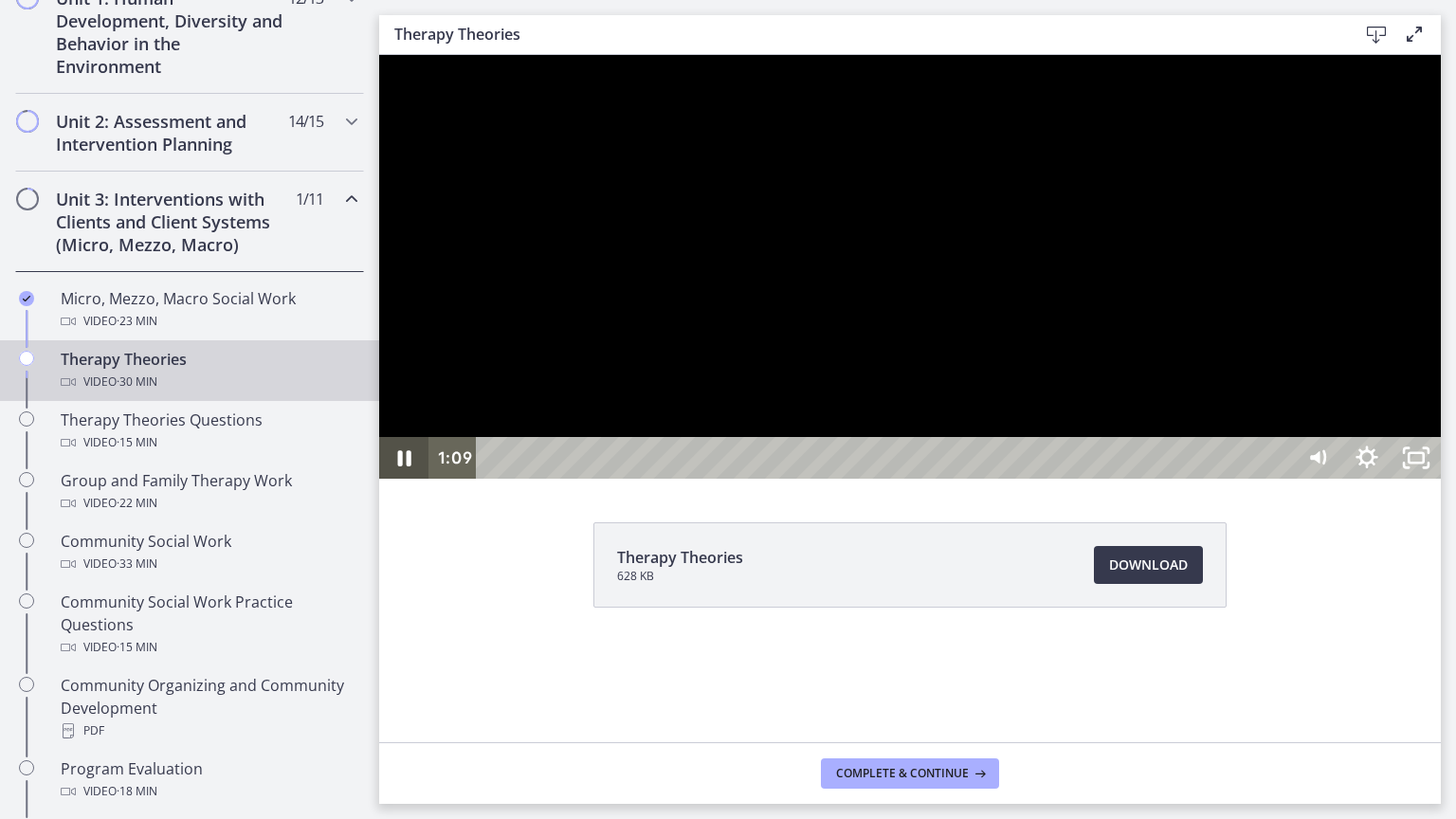 click 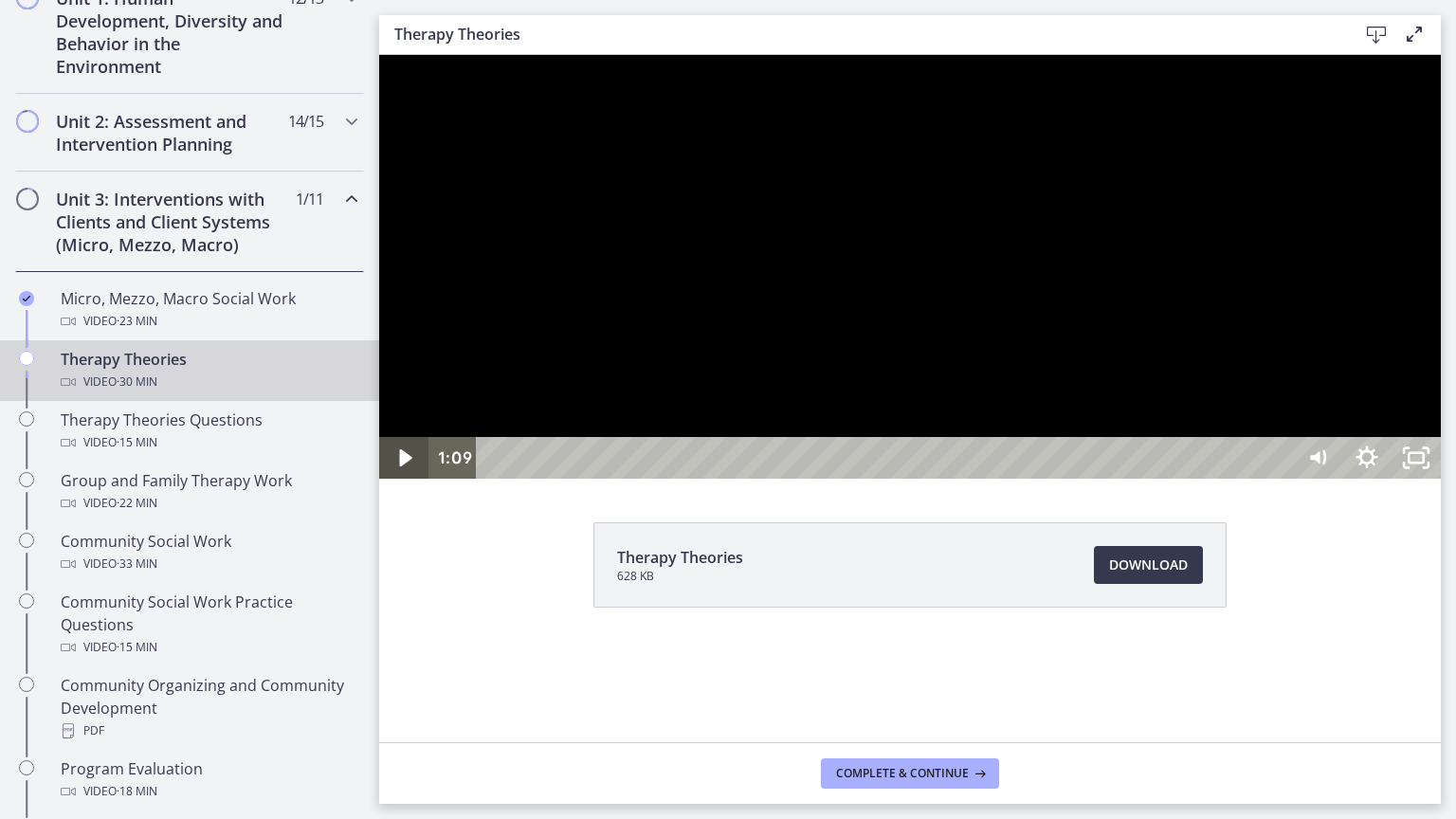 click 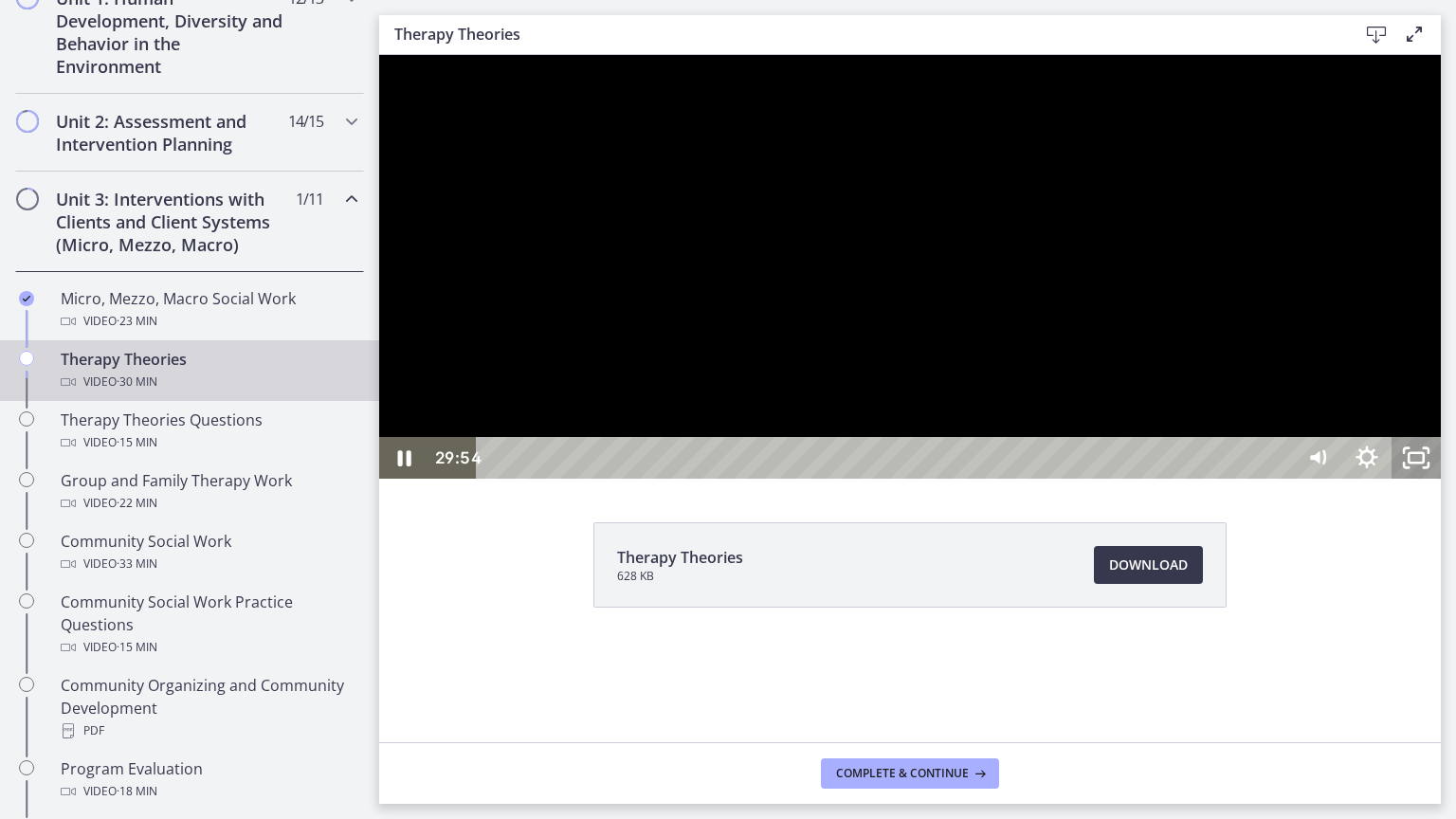 click 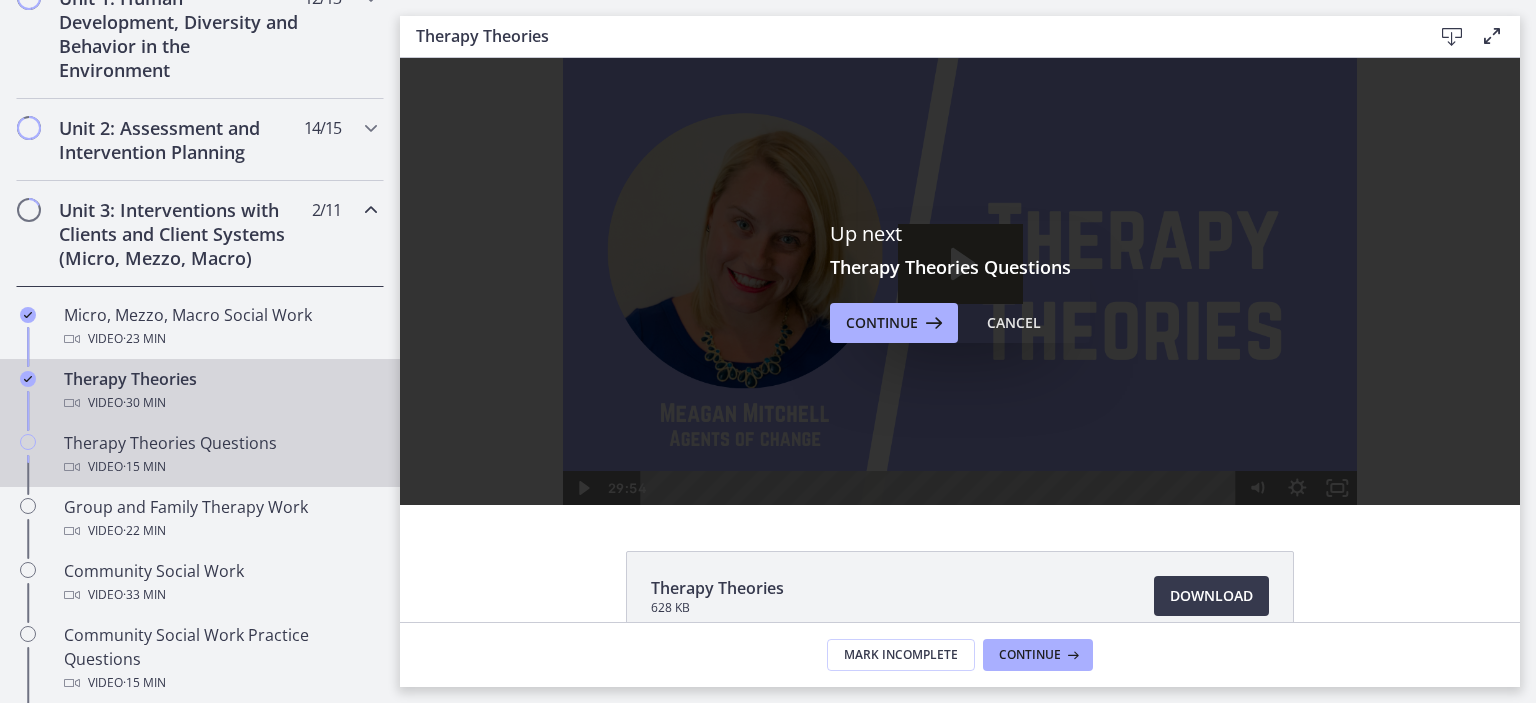 scroll, scrollTop: 0, scrollLeft: 0, axis: both 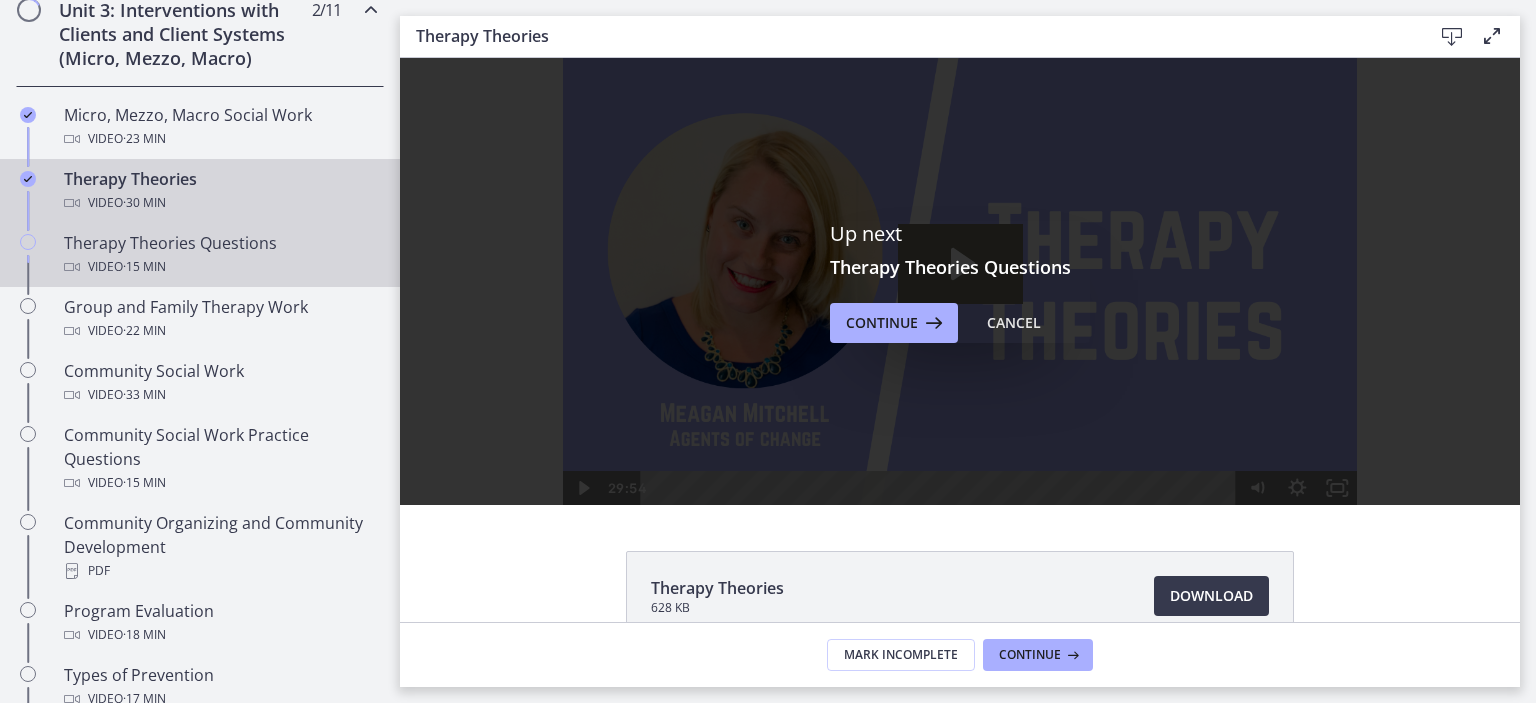 click on "Video
·  15 min" at bounding box center [220, 267] 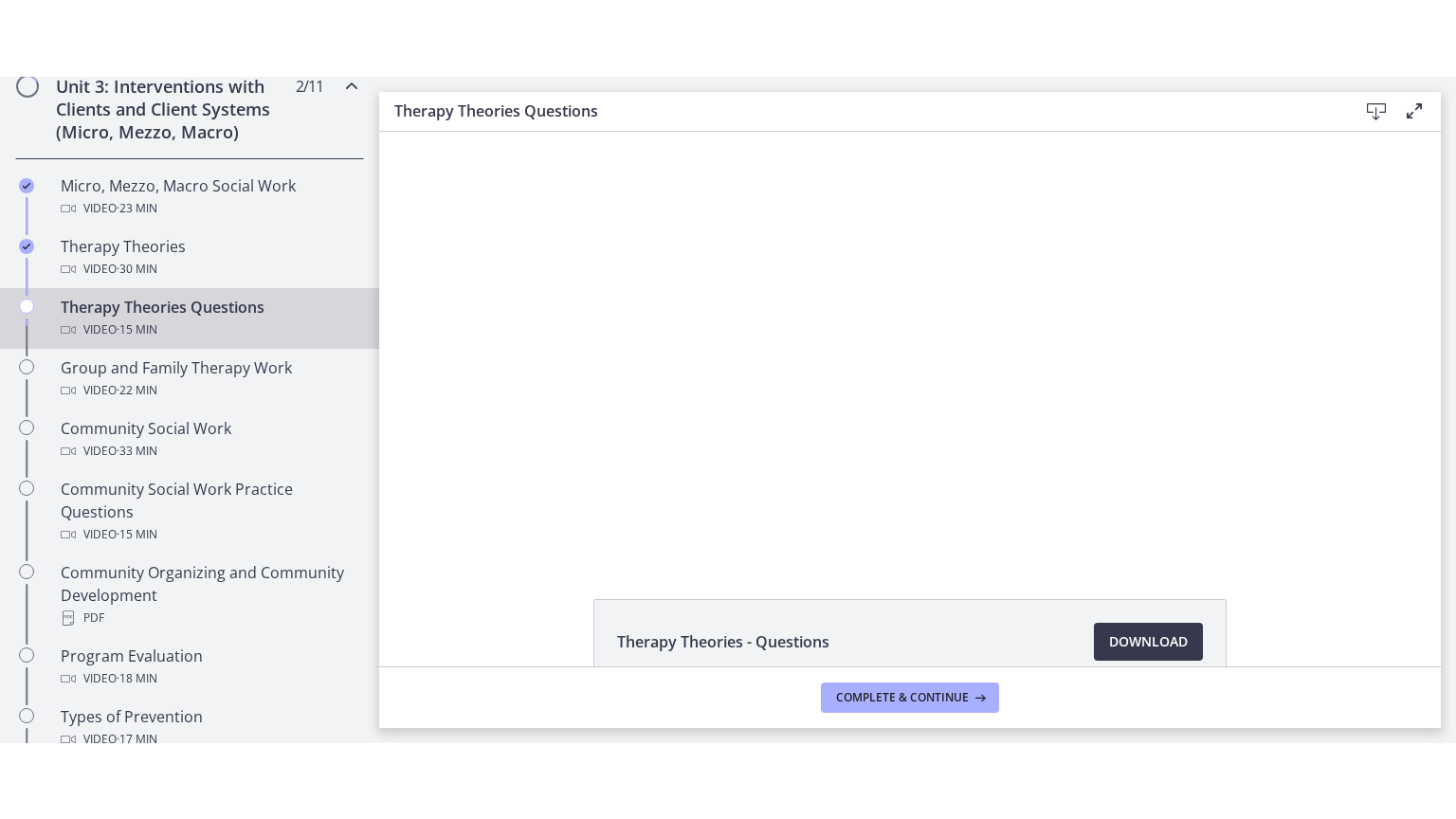 scroll, scrollTop: 0, scrollLeft: 0, axis: both 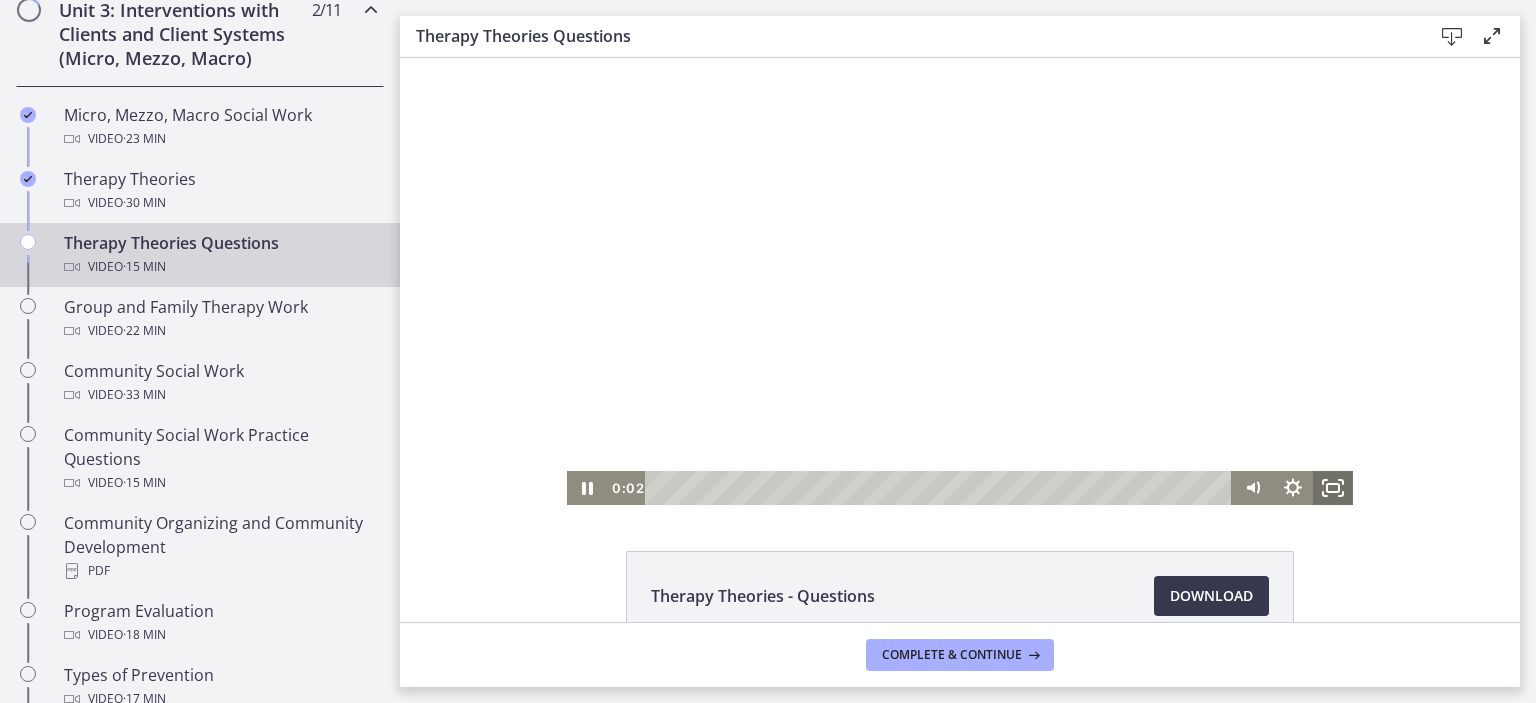 click 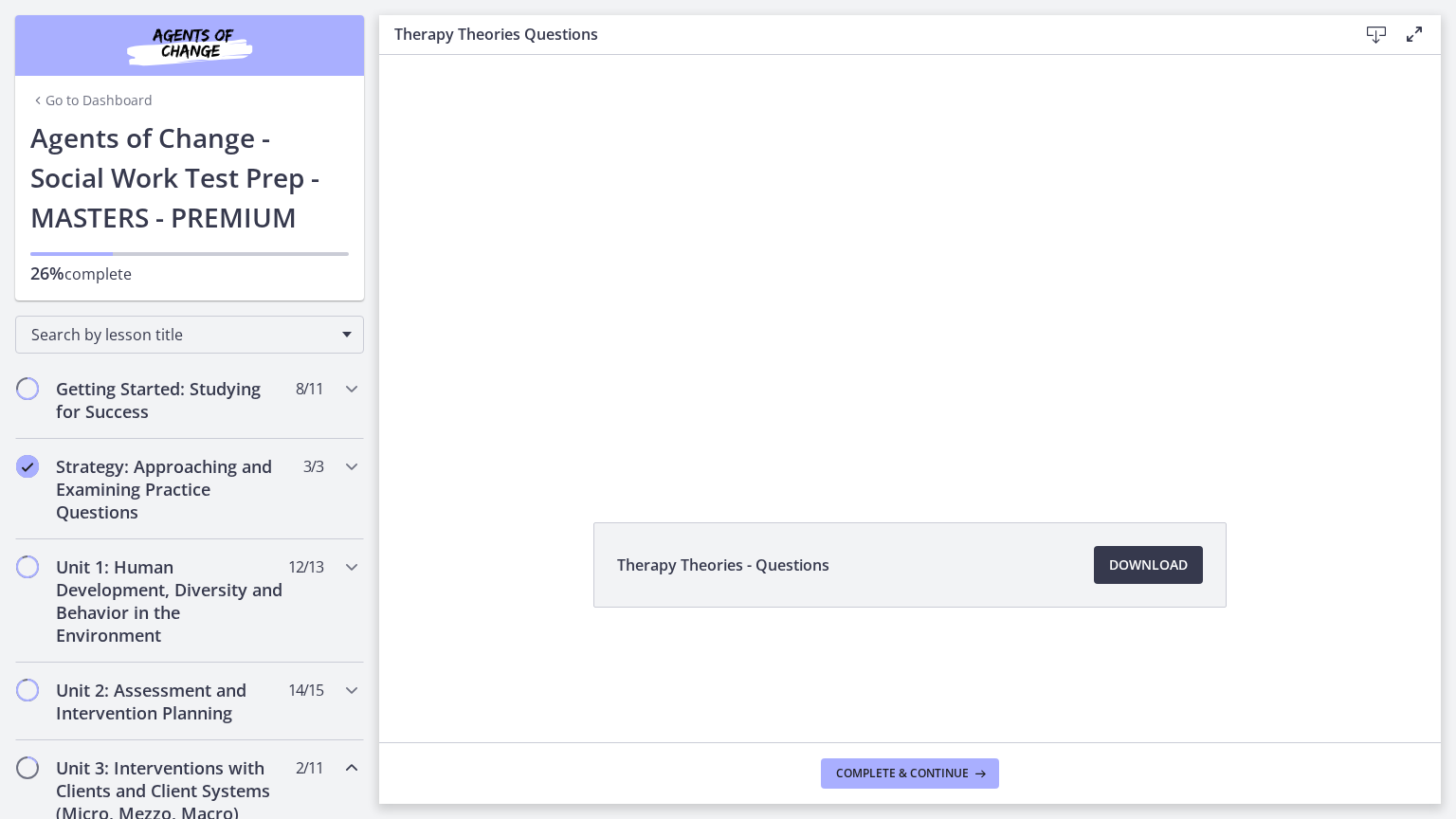 scroll, scrollTop: 0, scrollLeft: 0, axis: both 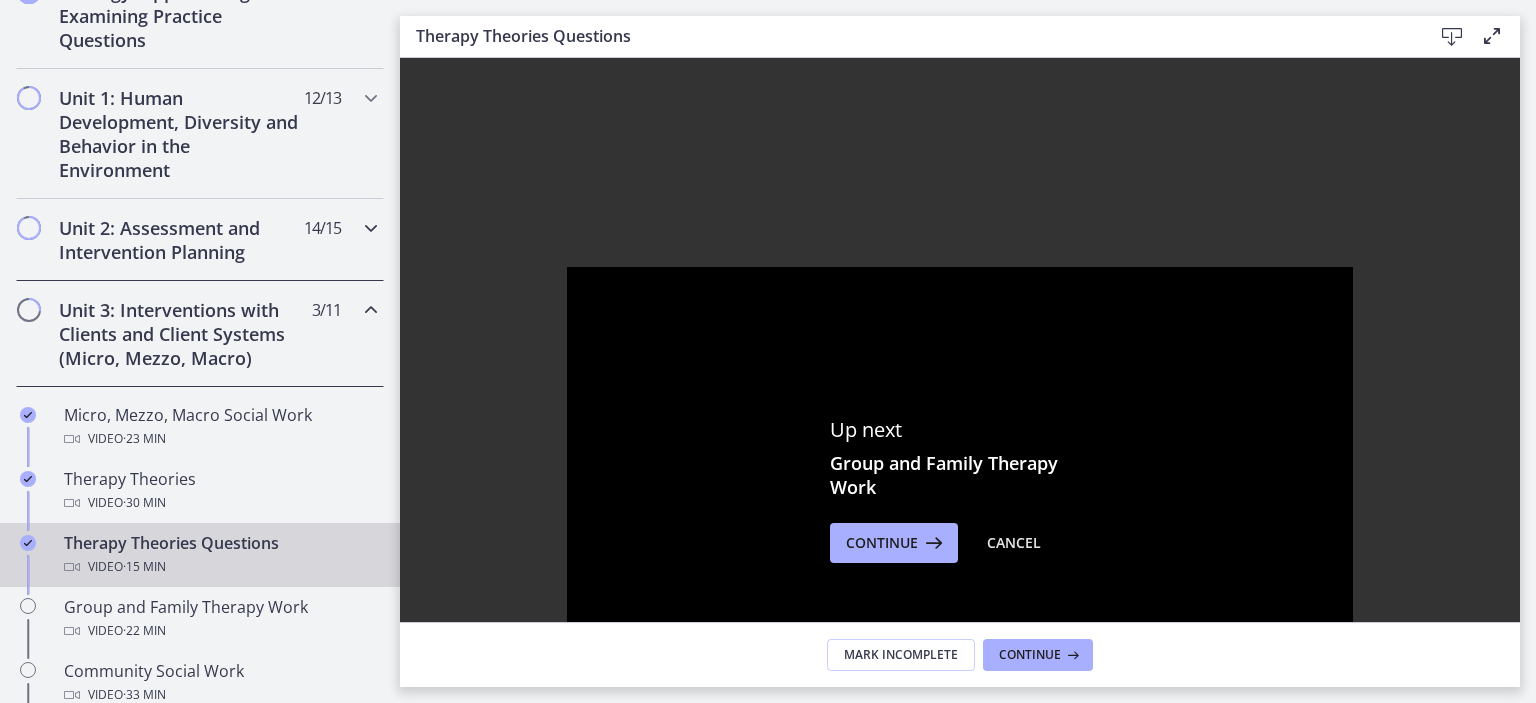 click on "Unit 2: Assessment and Intervention Planning" at bounding box center (181, 240) 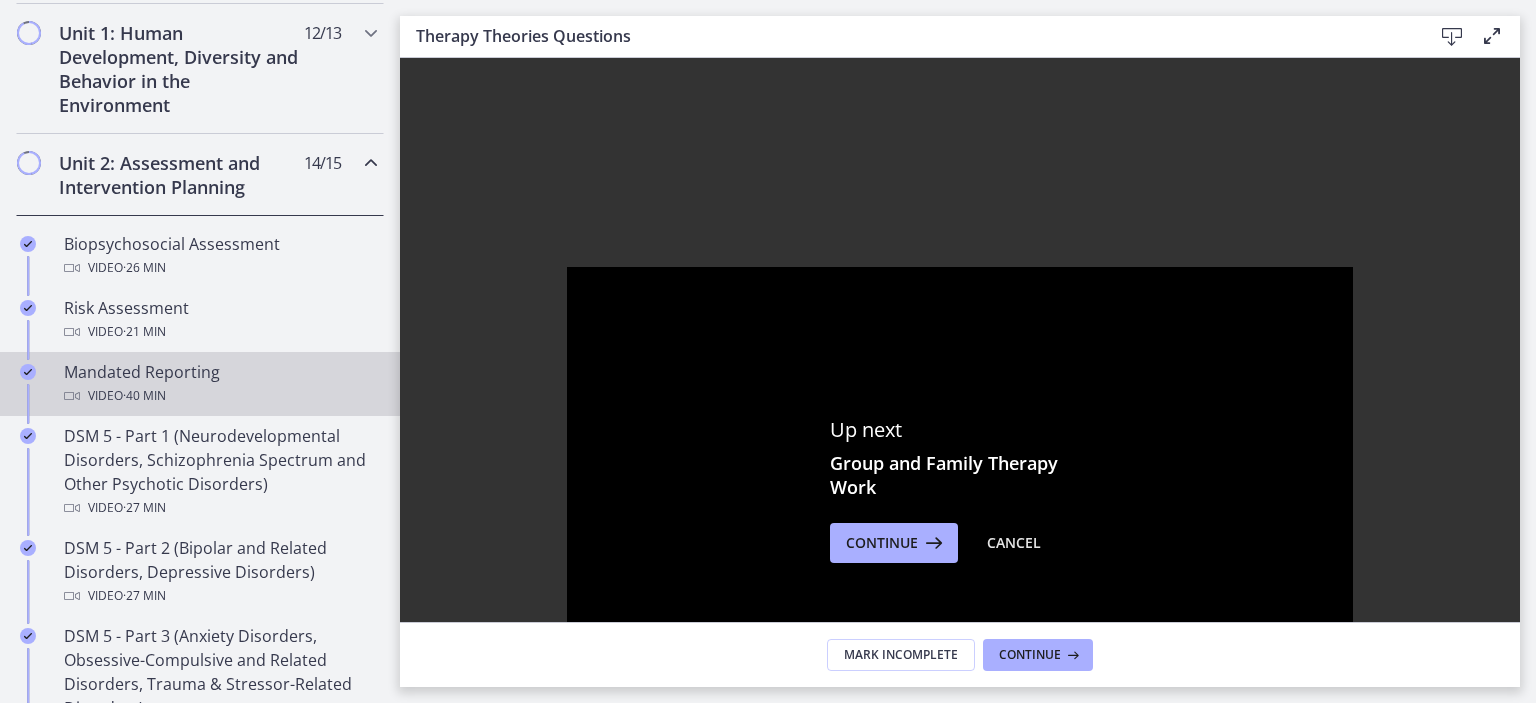 scroll, scrollTop: 600, scrollLeft: 0, axis: vertical 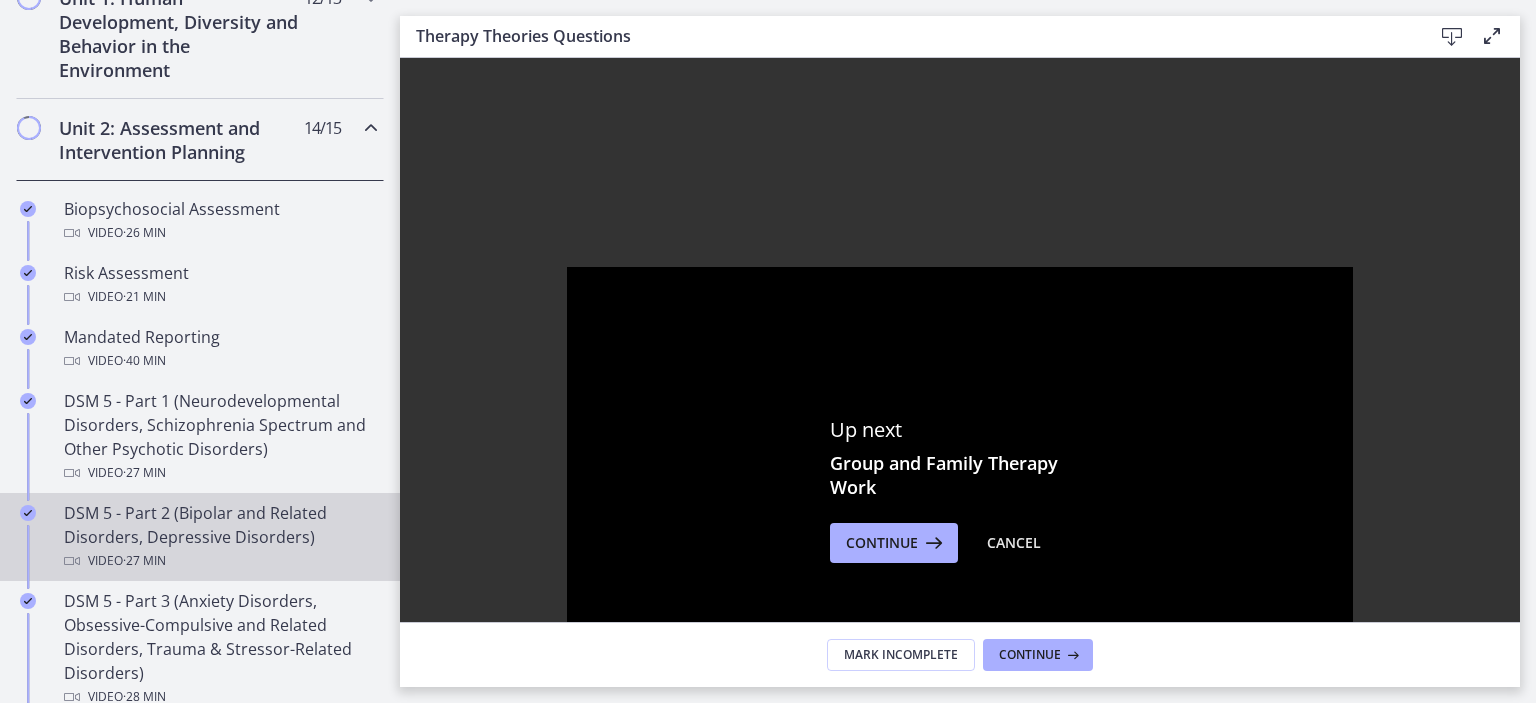 click on "DSM 5 - Part 2 (Bipolar and Related Disorders, Depressive Disorders)
Video
·  27 min" at bounding box center (220, 537) 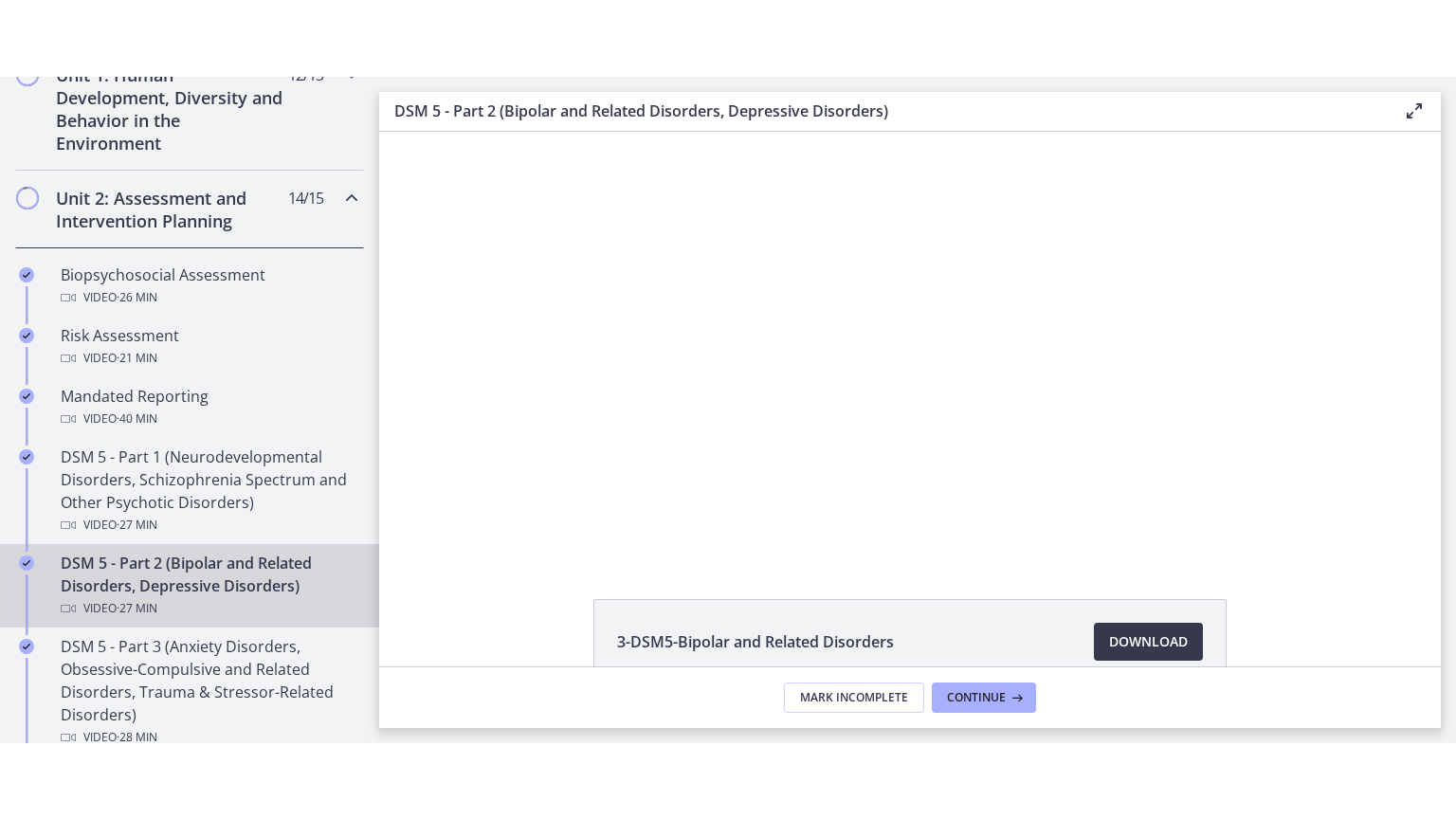 scroll, scrollTop: 0, scrollLeft: 0, axis: both 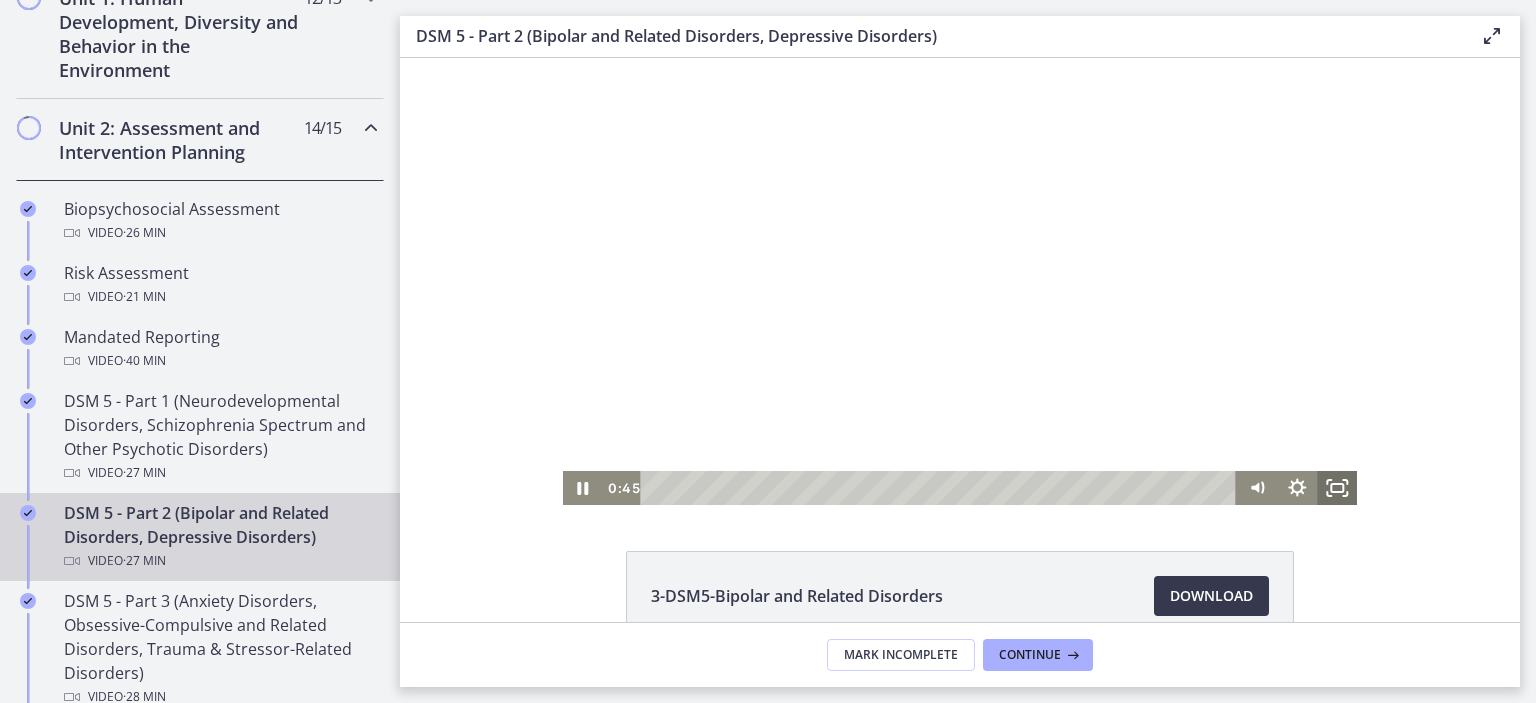click 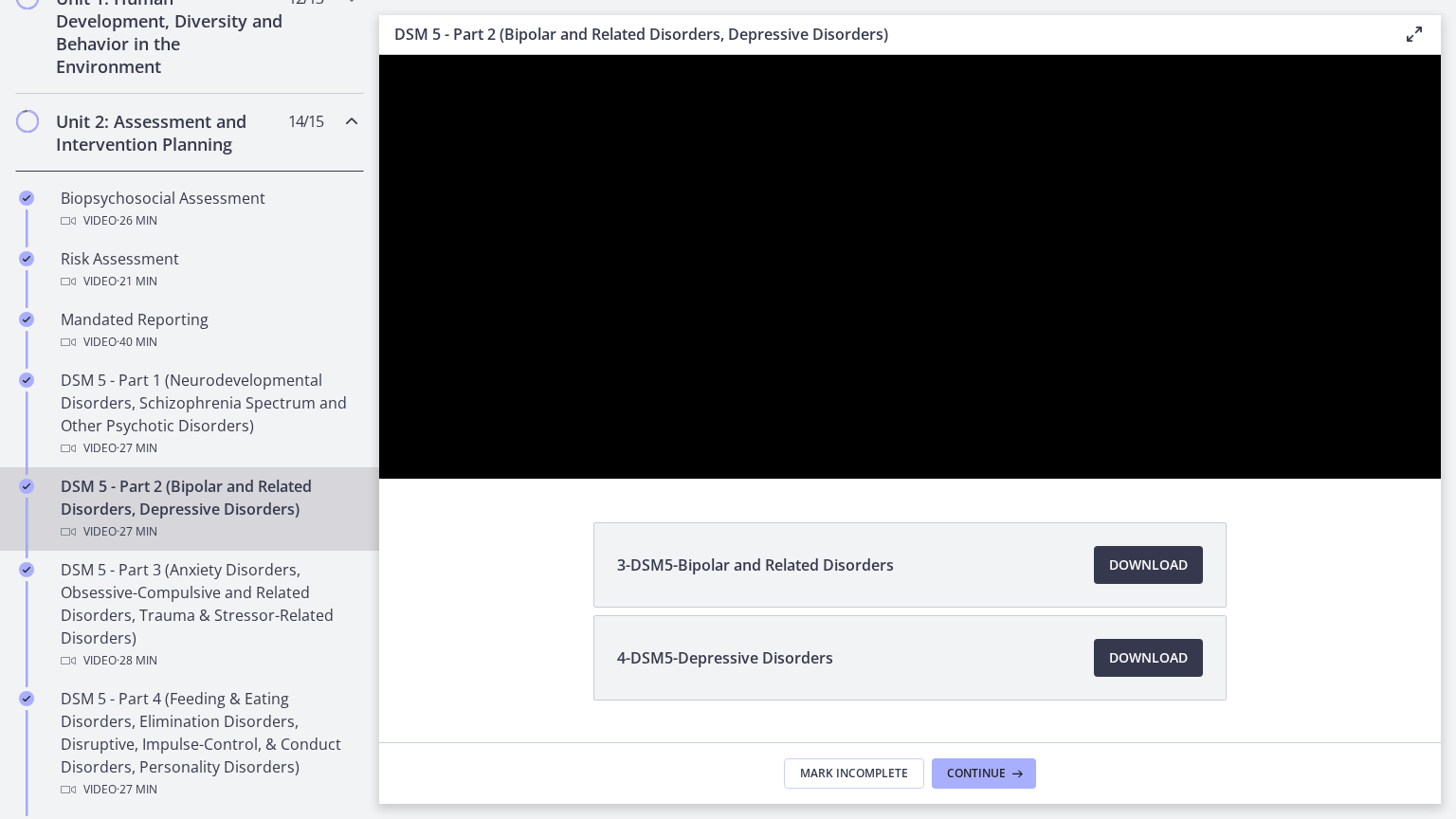 click at bounding box center [910, 266] 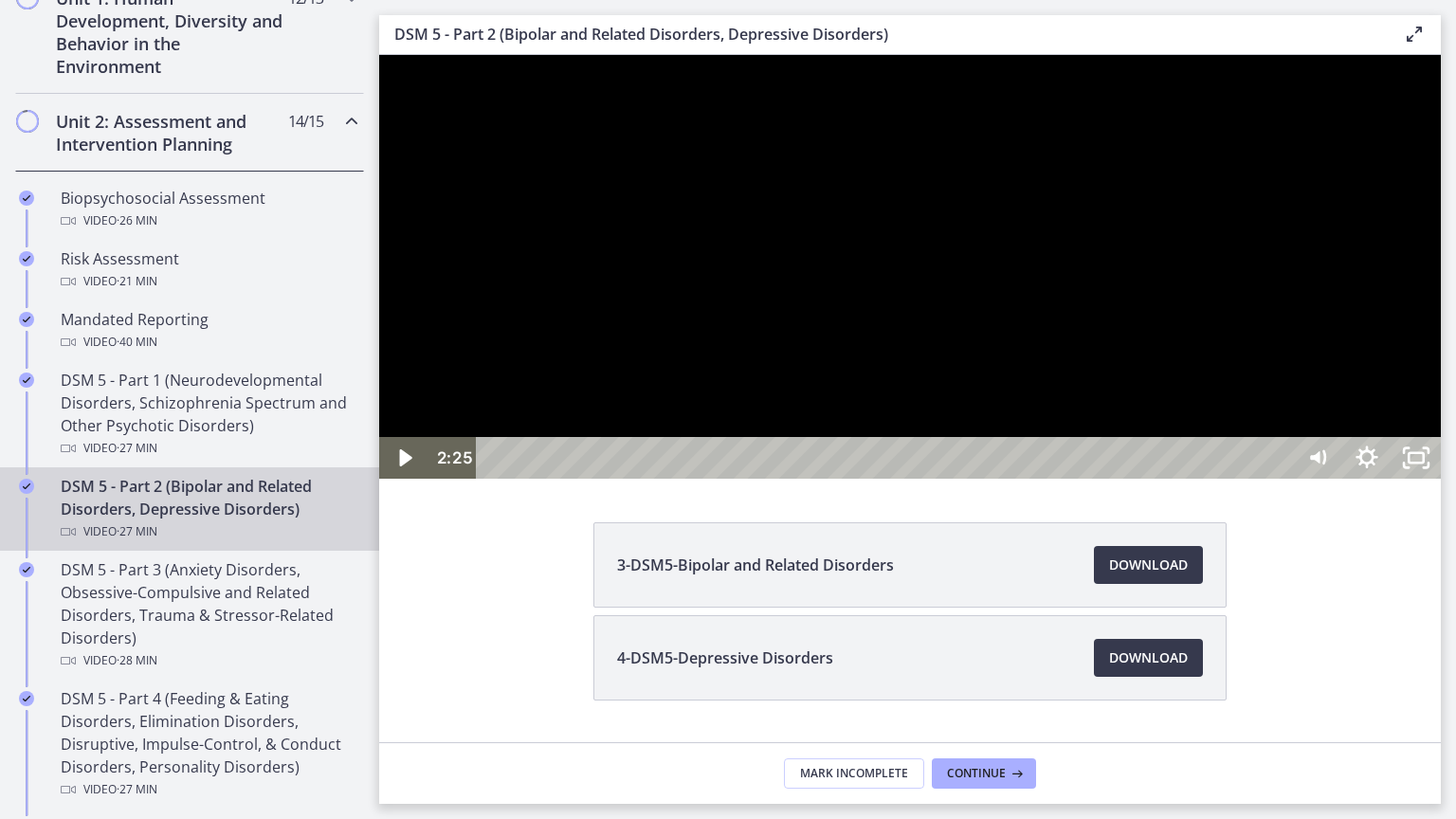 click at bounding box center [910, 266] 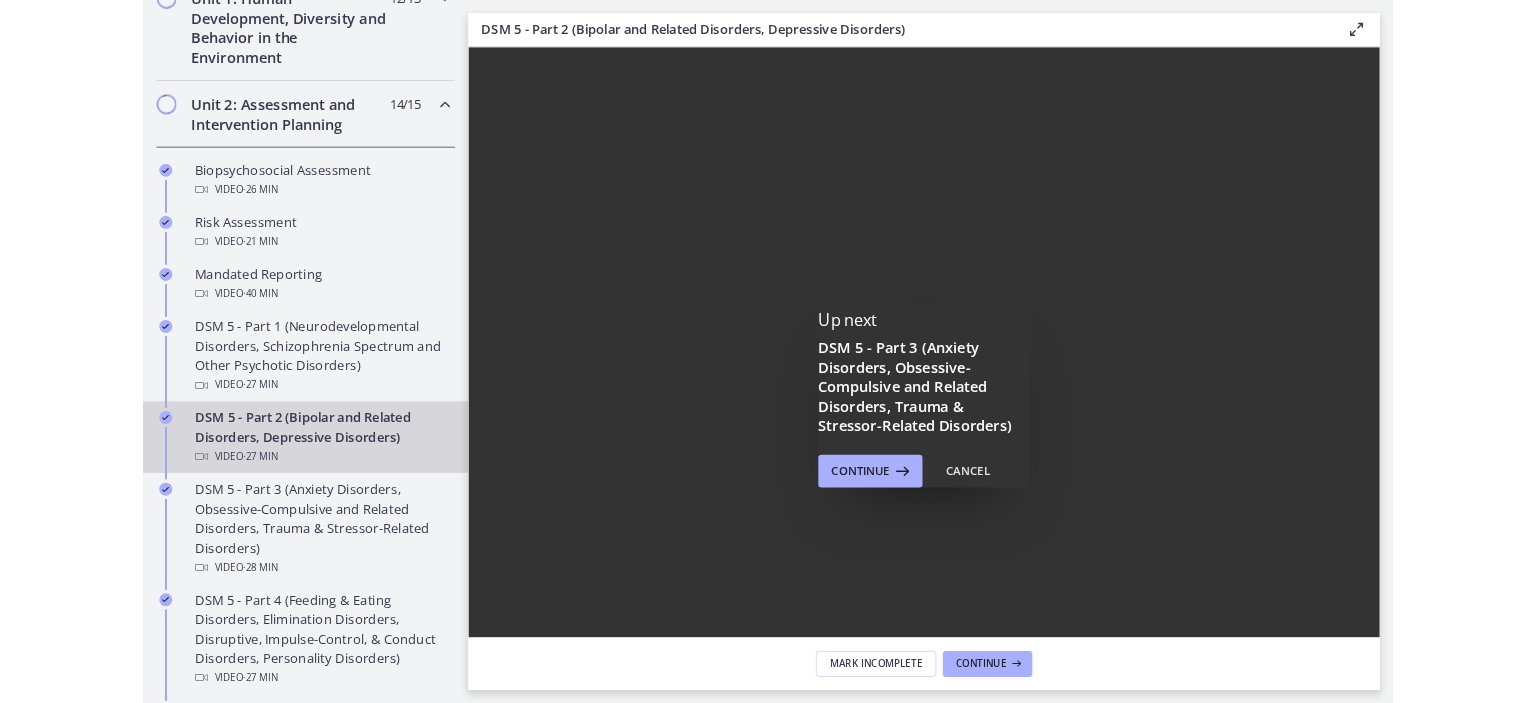 scroll, scrollTop: 0, scrollLeft: 0, axis: both 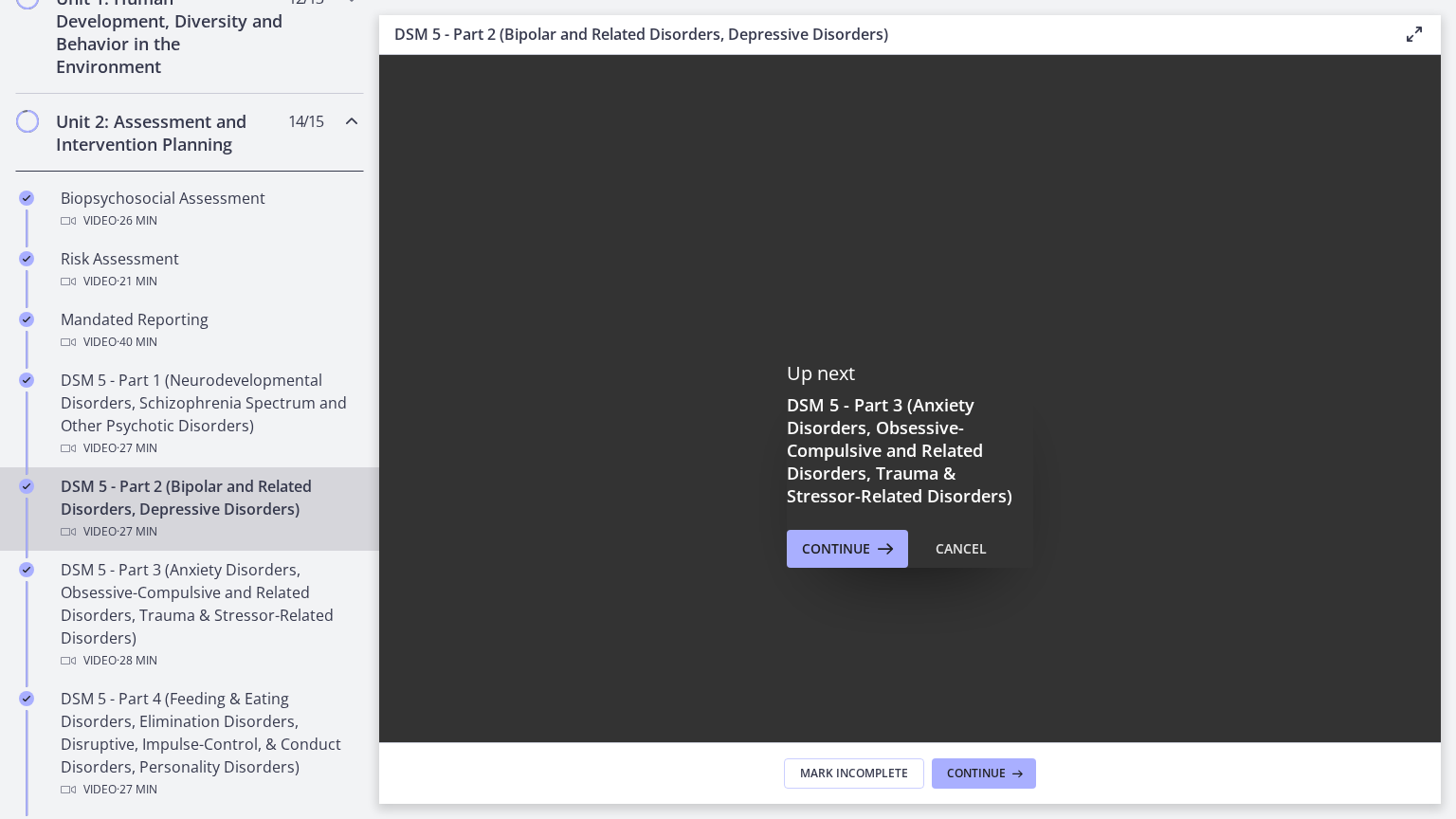 click 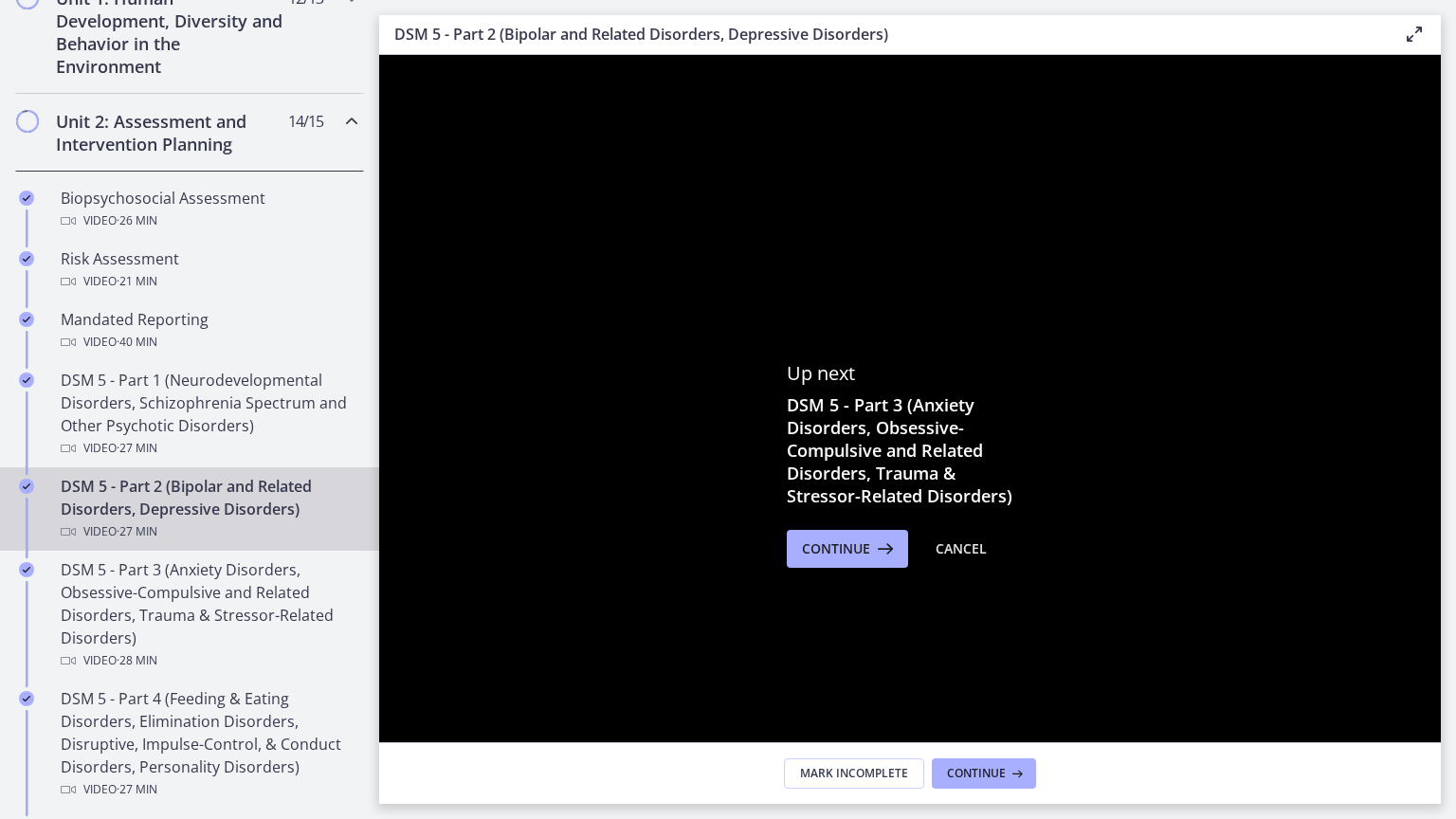 click 